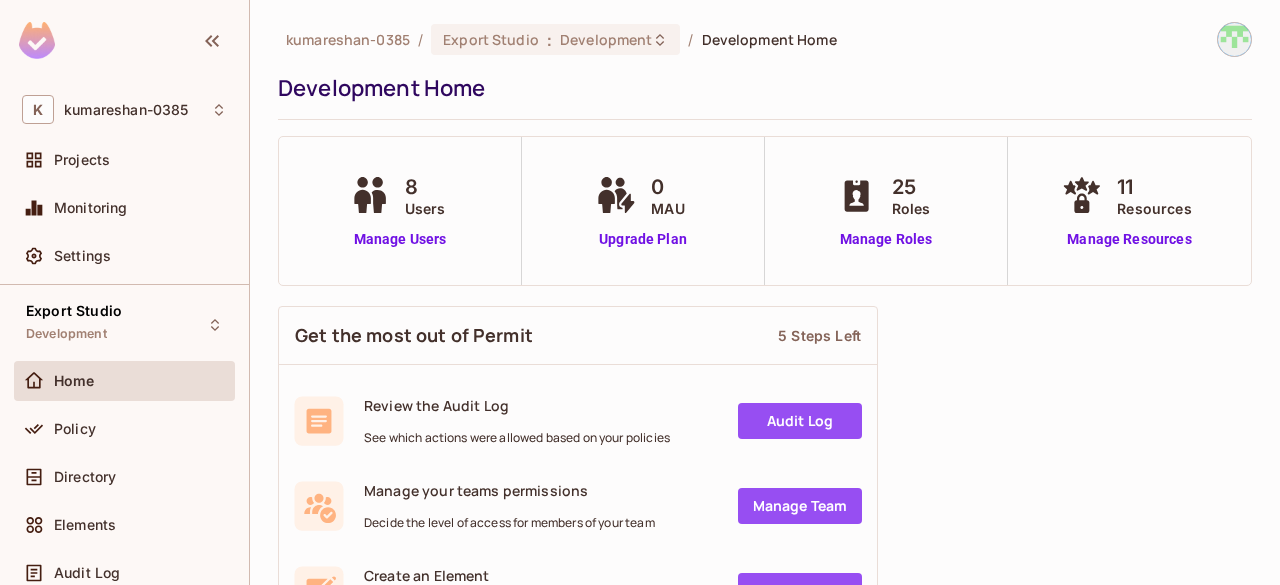 scroll, scrollTop: 0, scrollLeft: 0, axis: both 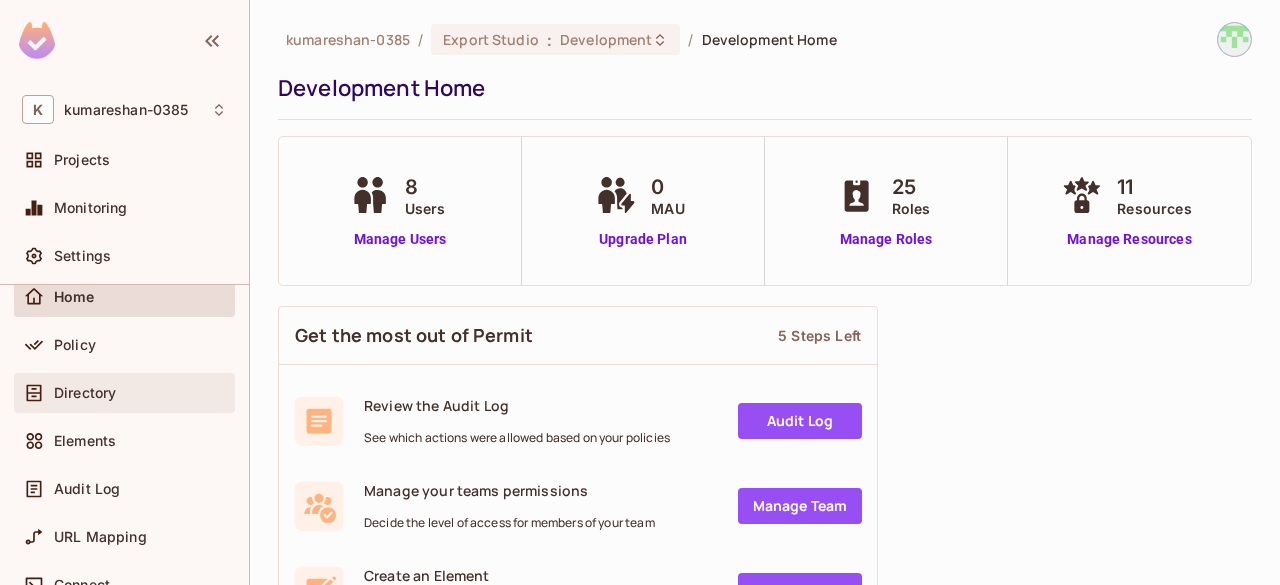 click on "Directory" at bounding box center [140, 393] 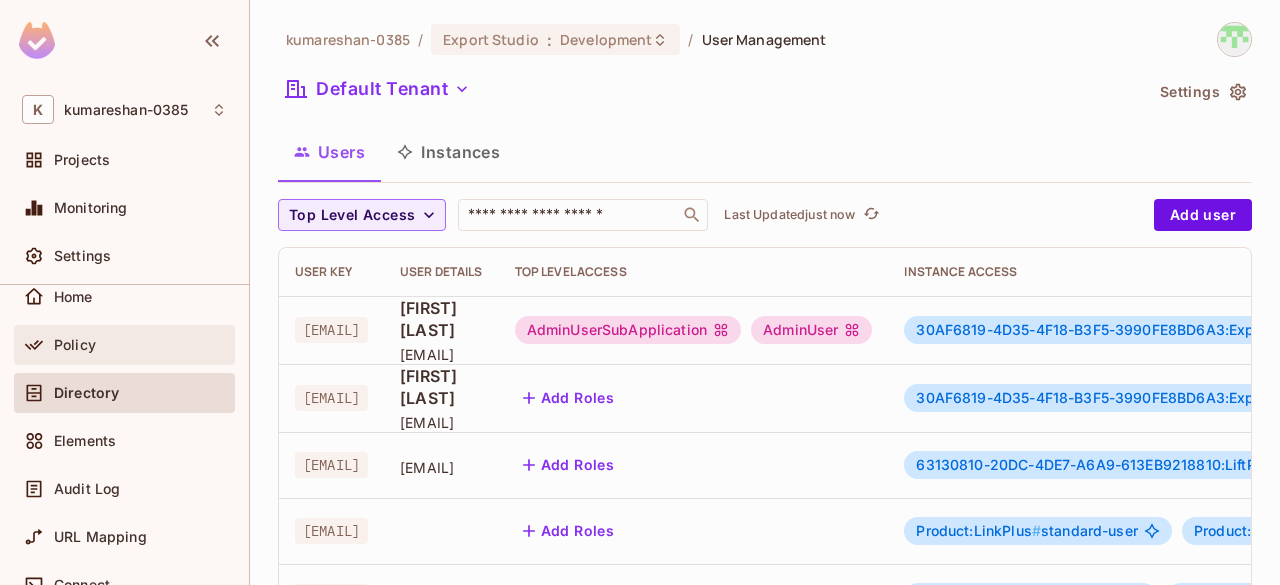 click on "Policy" at bounding box center (124, 345) 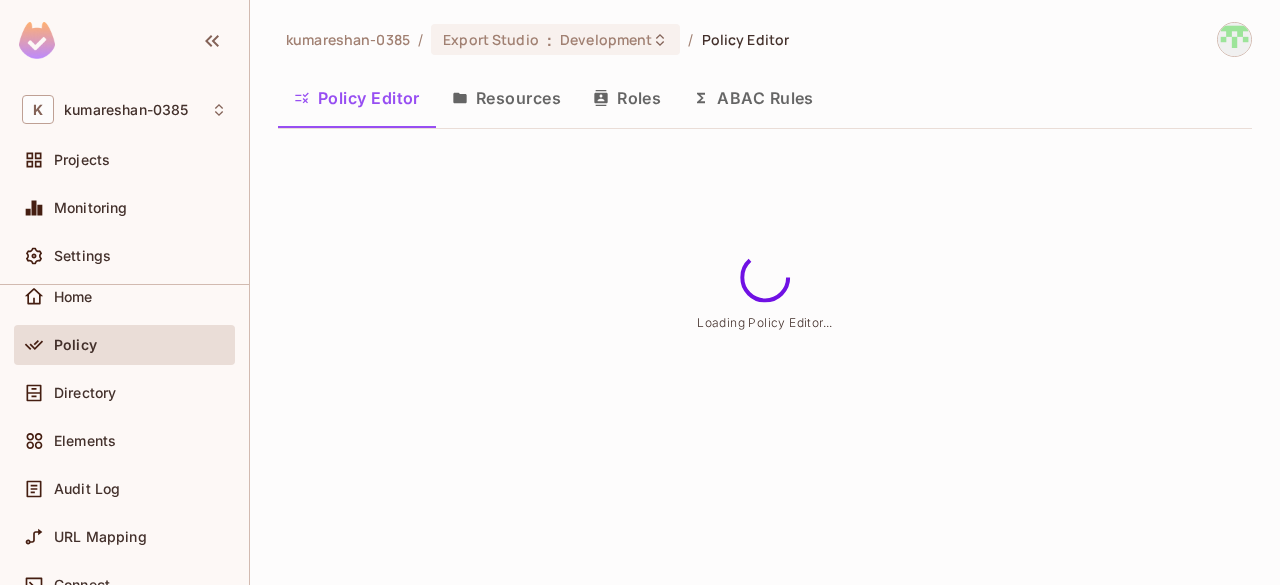click on "Resources" at bounding box center [506, 98] 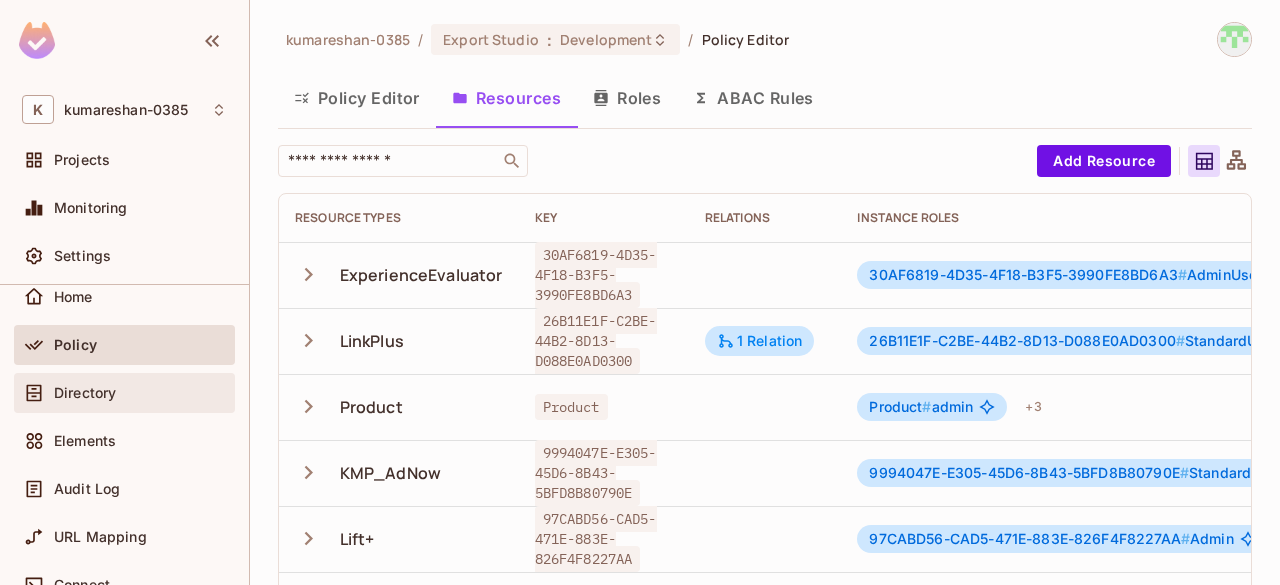 click on "Directory" at bounding box center [140, 393] 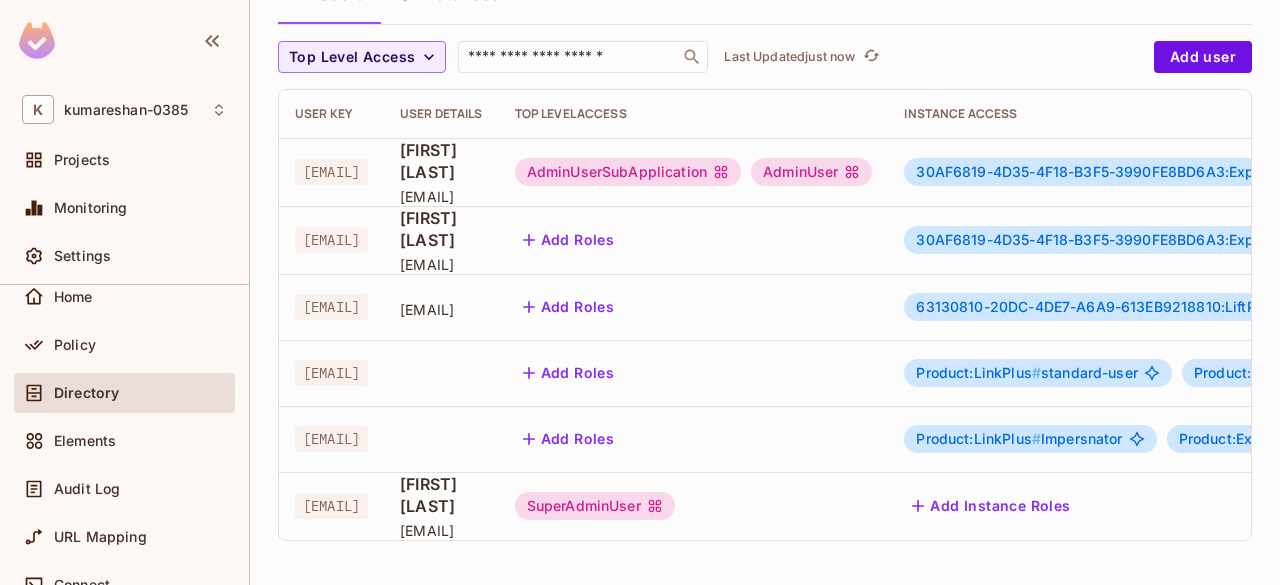 scroll, scrollTop: 86, scrollLeft: 0, axis: vertical 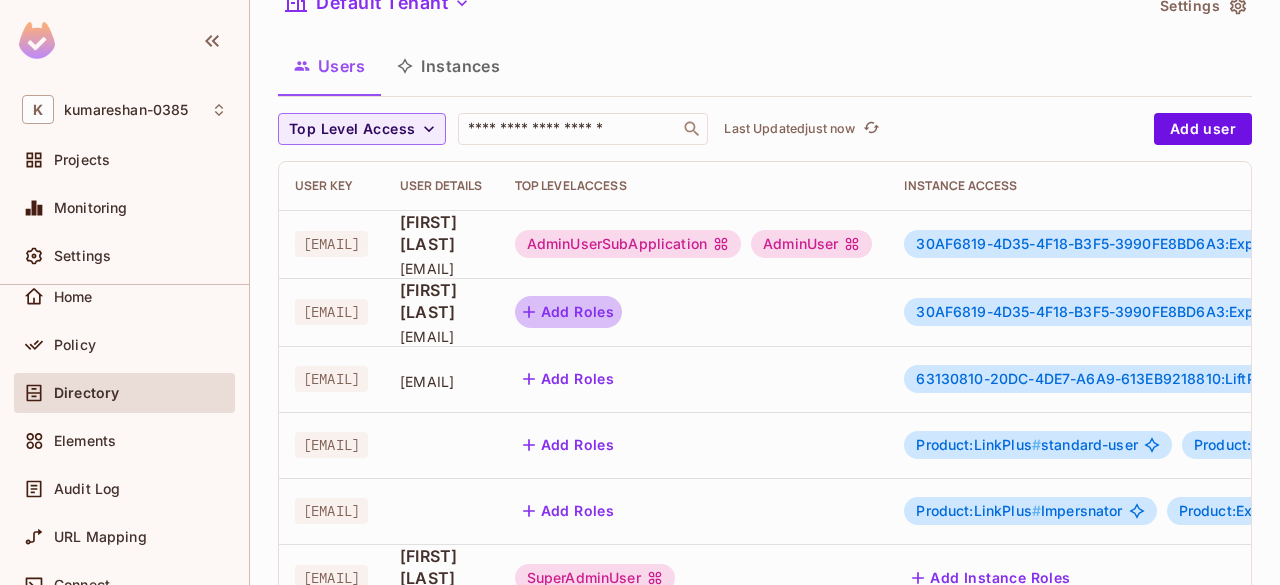 click on "Add Roles" at bounding box center [569, 312] 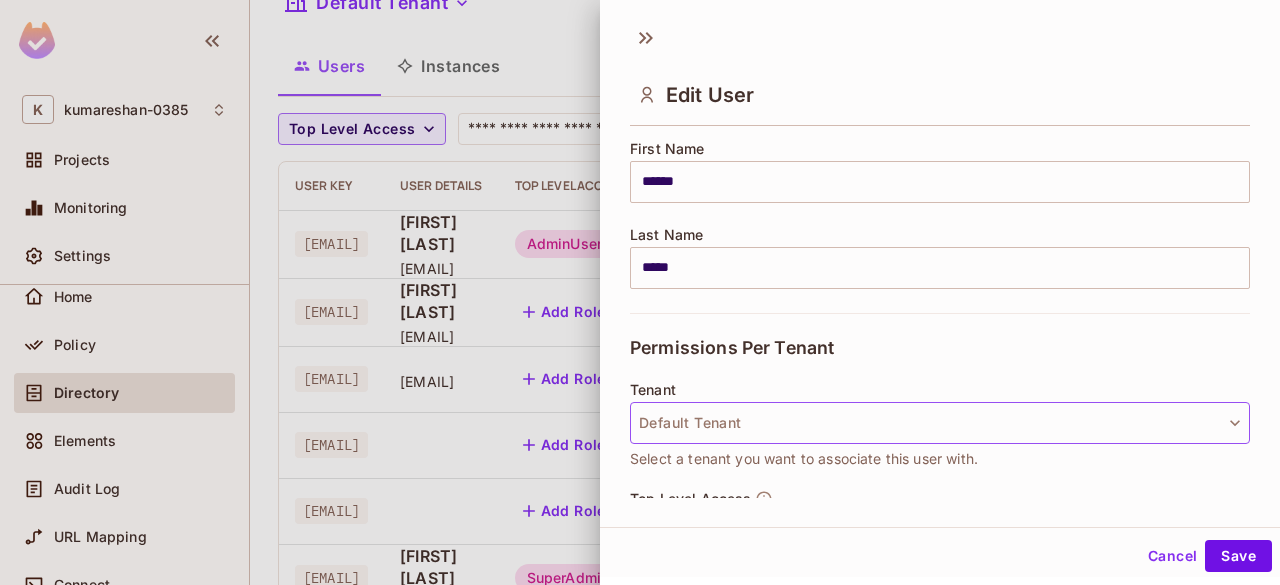 scroll, scrollTop: 512, scrollLeft: 0, axis: vertical 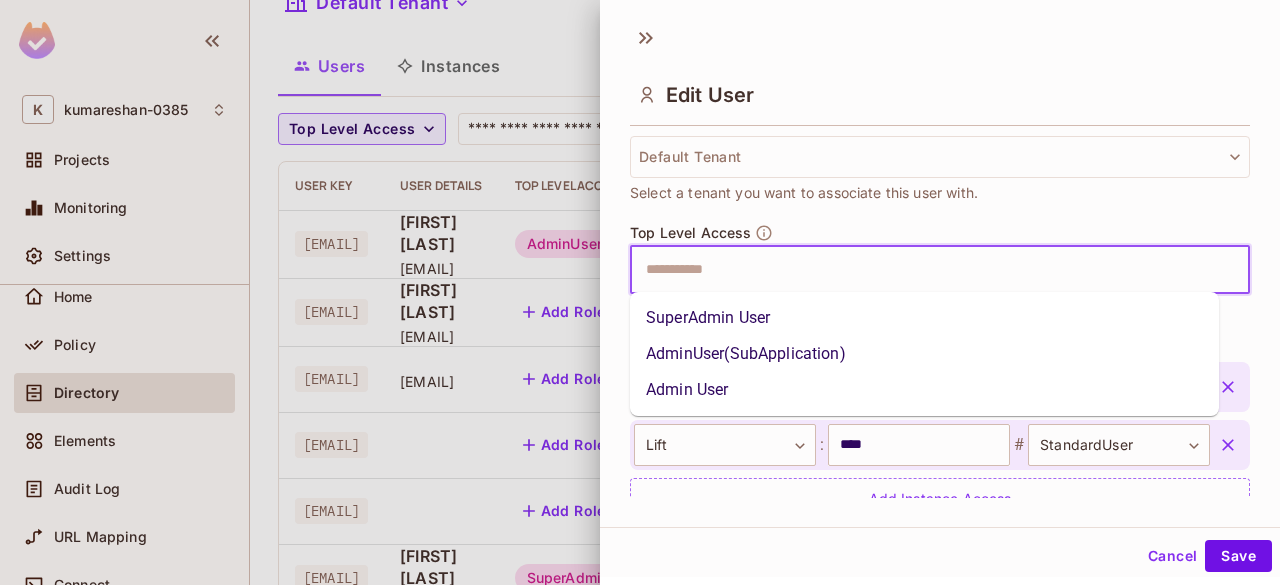 click at bounding box center (922, 270) 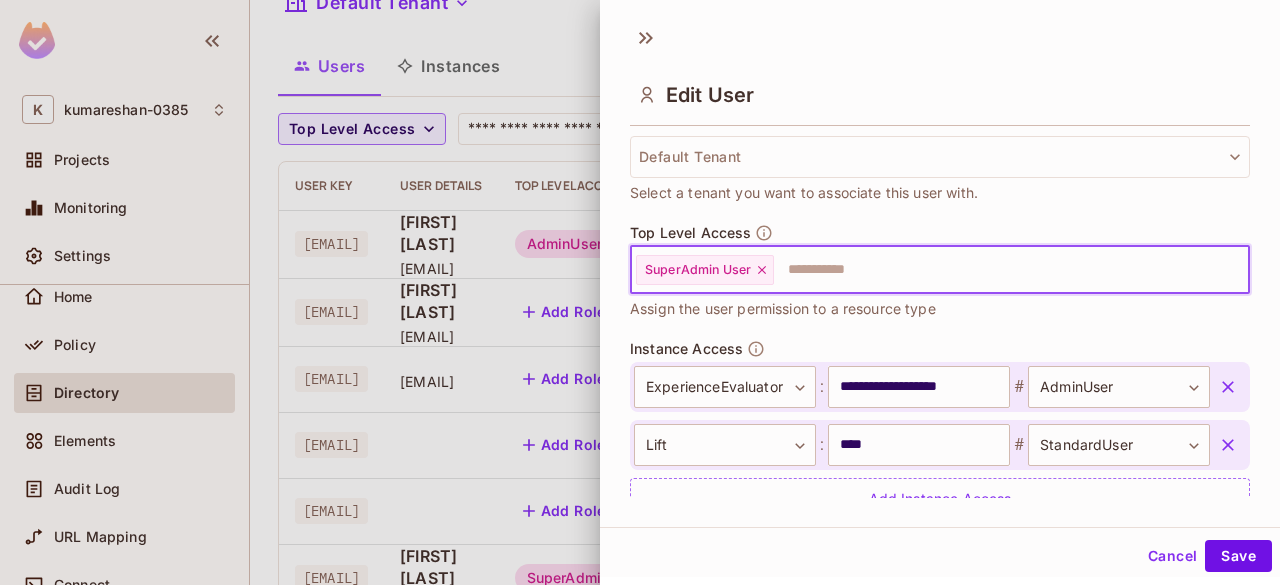 click on "SuperAdmin User" at bounding box center (705, 270) 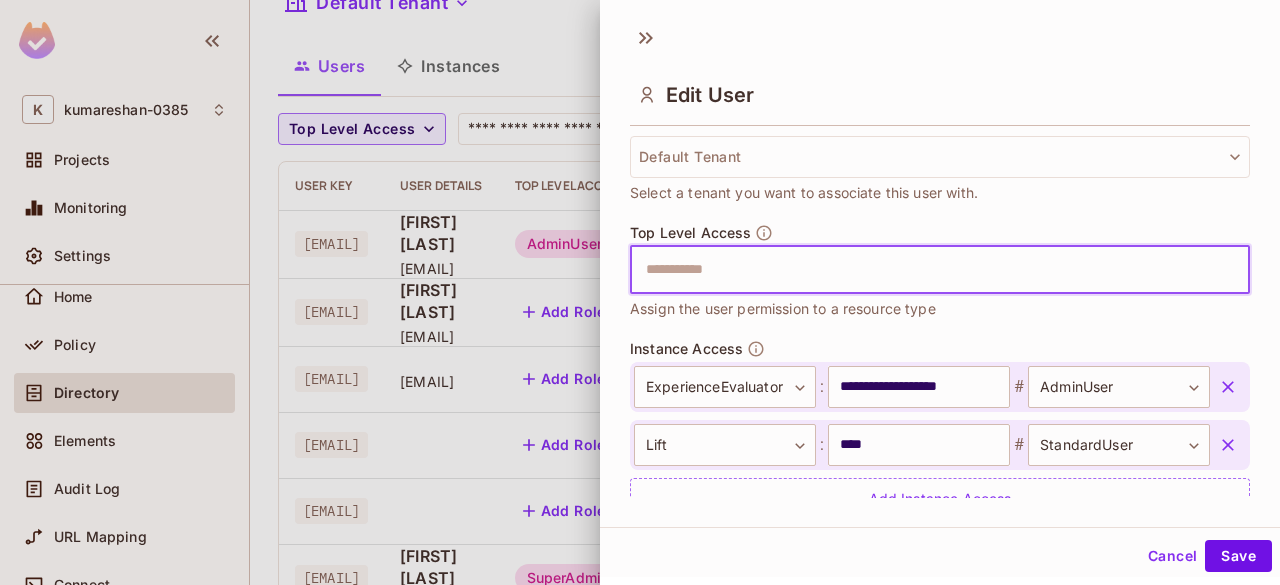 click at bounding box center (922, 270) 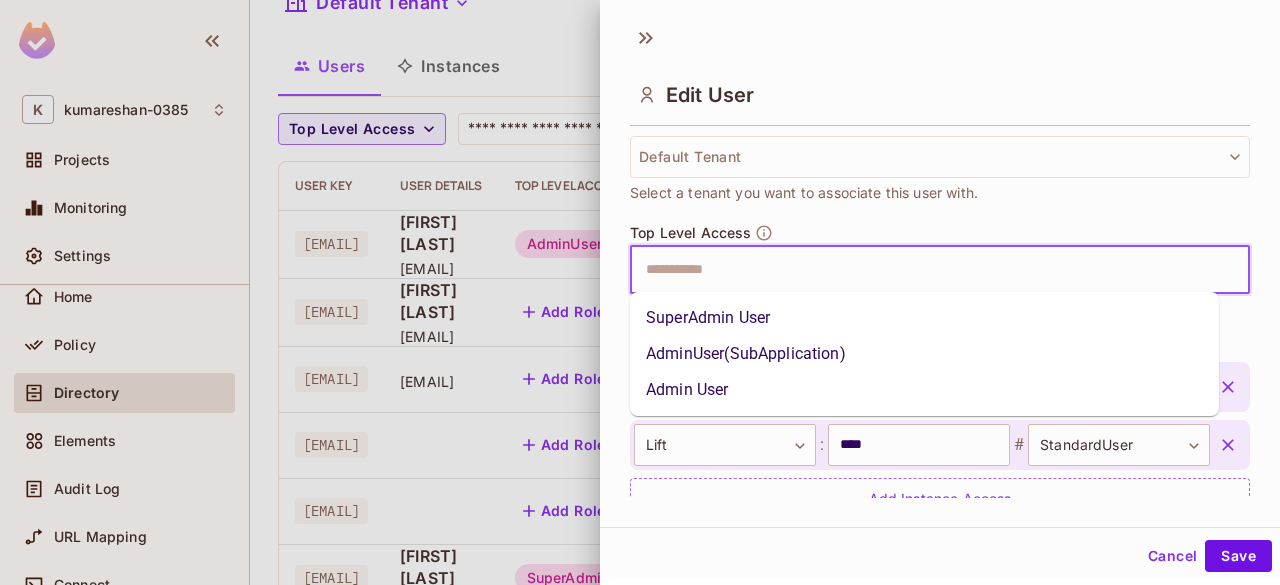 click on "AdminUser(SubApplication)" at bounding box center (924, 354) 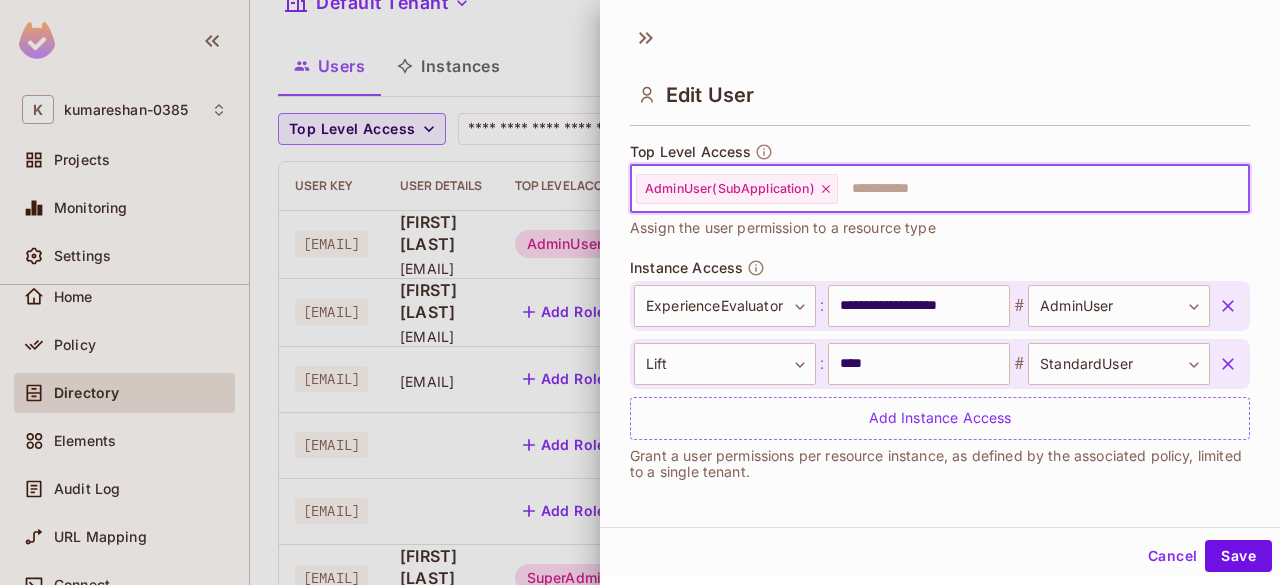 scroll, scrollTop: 594, scrollLeft: 0, axis: vertical 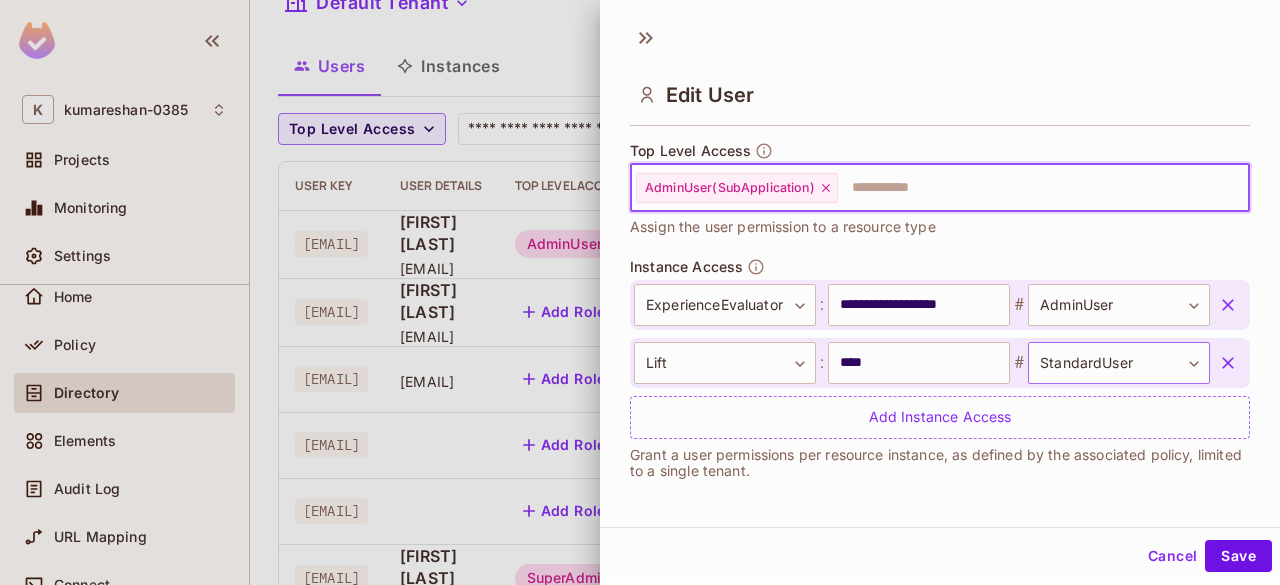 click on "K kumareshan-0385 Projects Monitoring Settings Export Studio Development Home Policy Directory Elements Audit Log URL Mapping Connect Upgrade Help & Updates kumareshan-0385 / Export Studio : Development / User Management Default Tenant Settings Users Instances Top Level Access ​ Last Updated  just now Add user User Key User Details Top Level Access Instance Access girishankar.vp@kantar.com Girishankar V P girishankar.vp@kantar.com AdminUserSubApplication AdminUser 30AF6819-4D35-4F18-B3F5-3990FE8BD6A3:ExperienceEvaluator # StandardUser 26B11E1F-C2BE-44B2-8D13-D088E0AD0300:LinkPlus # AdminUser + 1 devesh.kumar@kantar.com Devesh Kumar devesh.kumar@kantar.com Add Roles 30AF6819-4D35-4F18-B3F5-3990FE8BD6A3:ExperienceEvaluator # AdminUser B146E847-F4D6-45C8-9373-CDA2372507B0:Lift # StandardUser test@test.com   test@test.com Add Roles 63130810-20DC-4DE7-A6A9-613EB9218810:LiftPoc # Admin kumar@kantar.com   Add Roles Product:LinkPlus # standard-user Product:ExperienceEvaluator # admin imp@kantar.com   Add Roles # #" at bounding box center [640, 292] 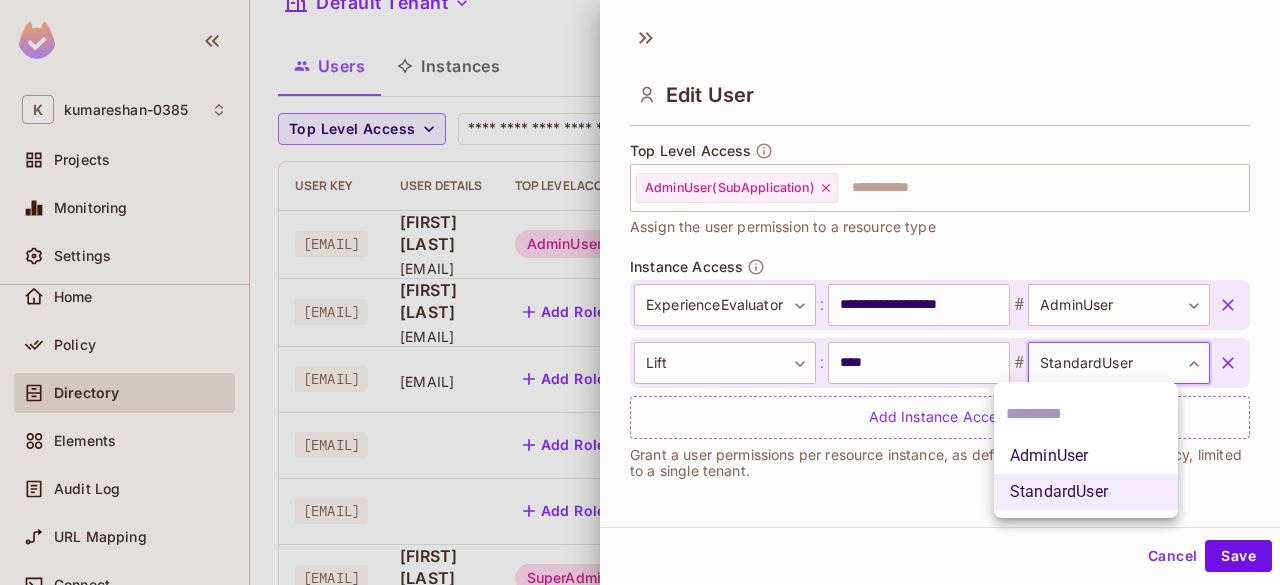 click on "AdminUser" at bounding box center (1086, 456) 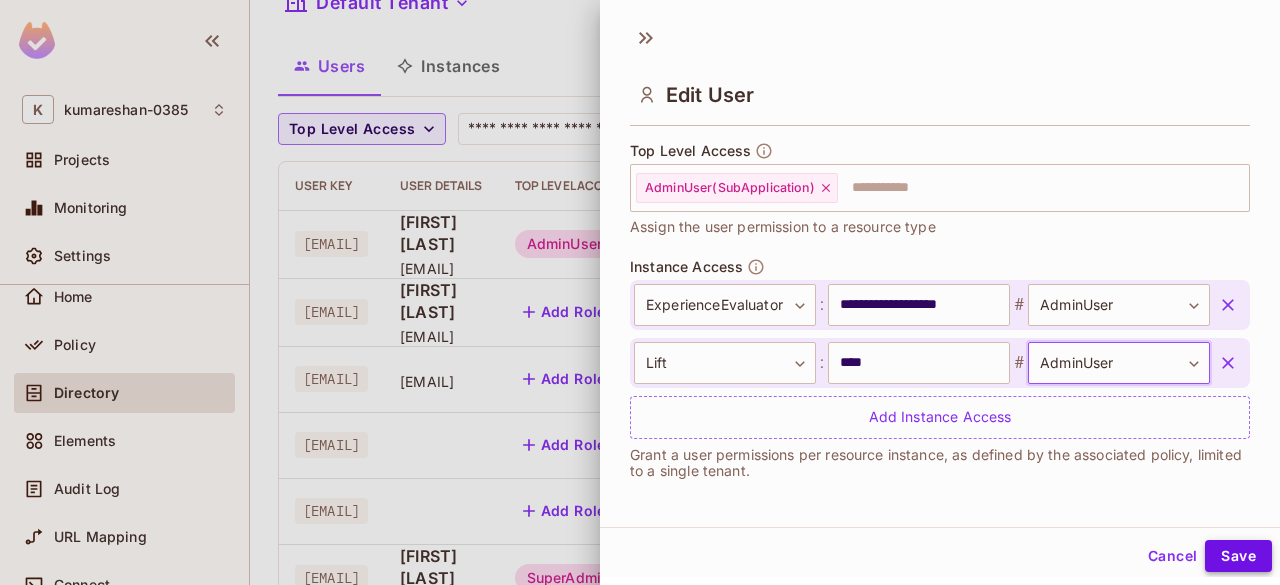 click on "Save" at bounding box center (1238, 556) 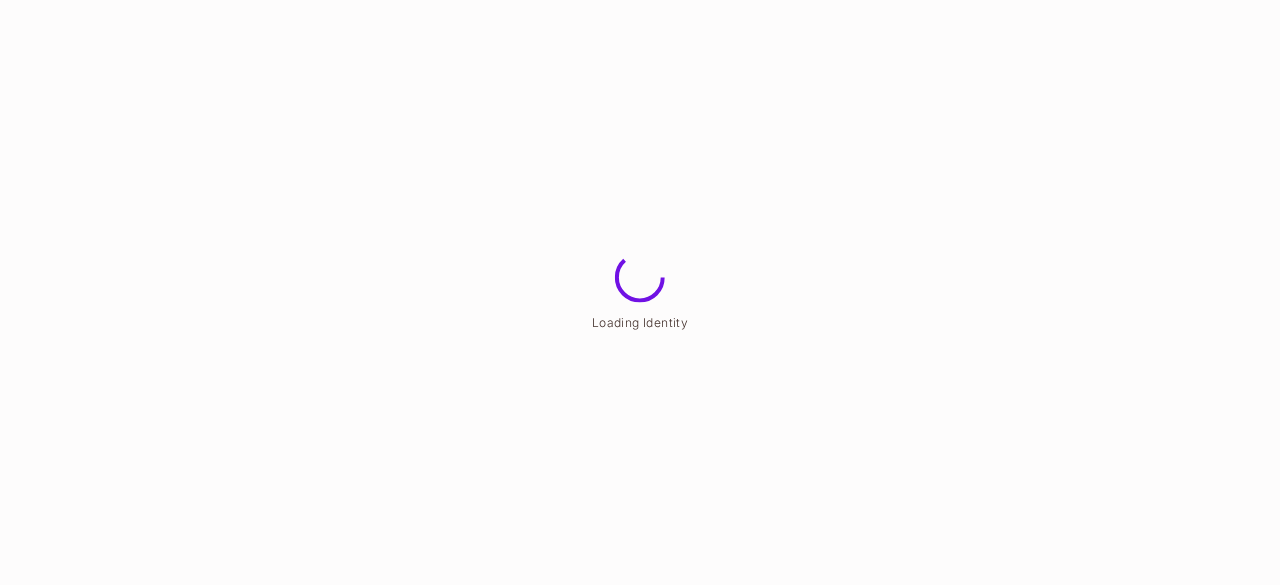 scroll, scrollTop: 0, scrollLeft: 0, axis: both 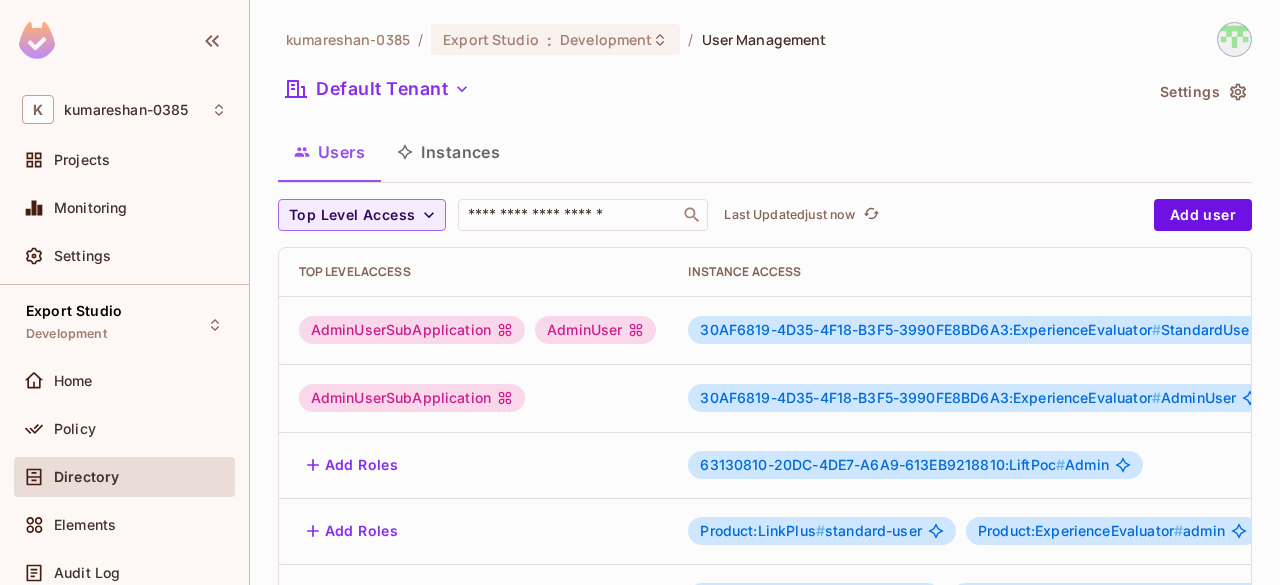 click on "AdminUserSubApplication" at bounding box center (412, 398) 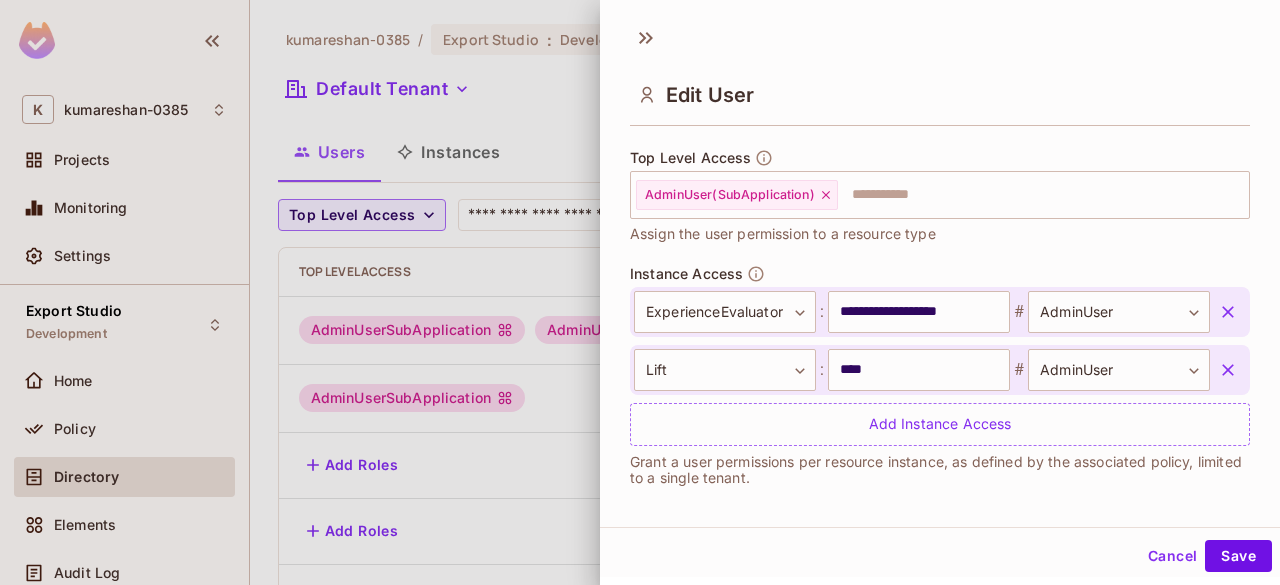 scroll, scrollTop: 590, scrollLeft: 0, axis: vertical 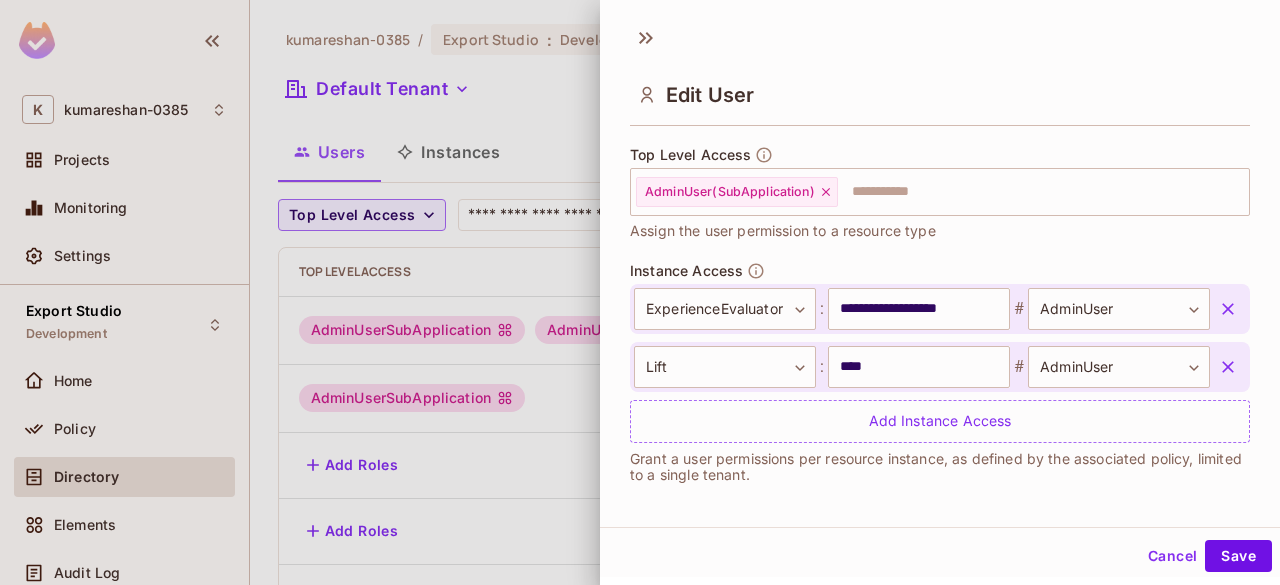 click at bounding box center [640, 292] 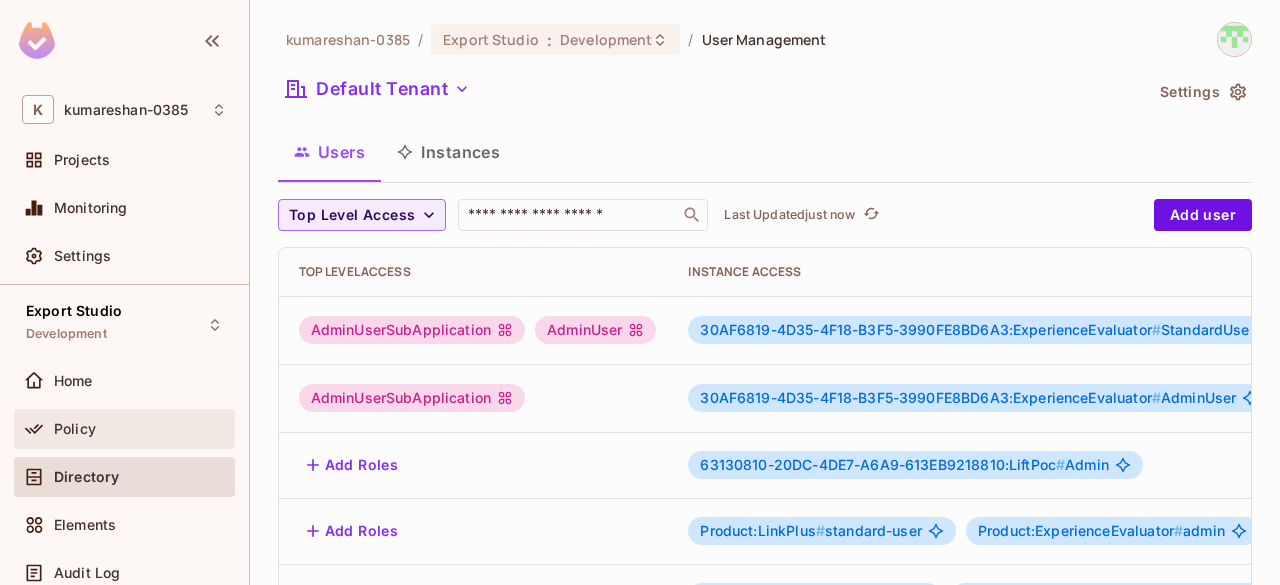 click on "Policy" at bounding box center [140, 429] 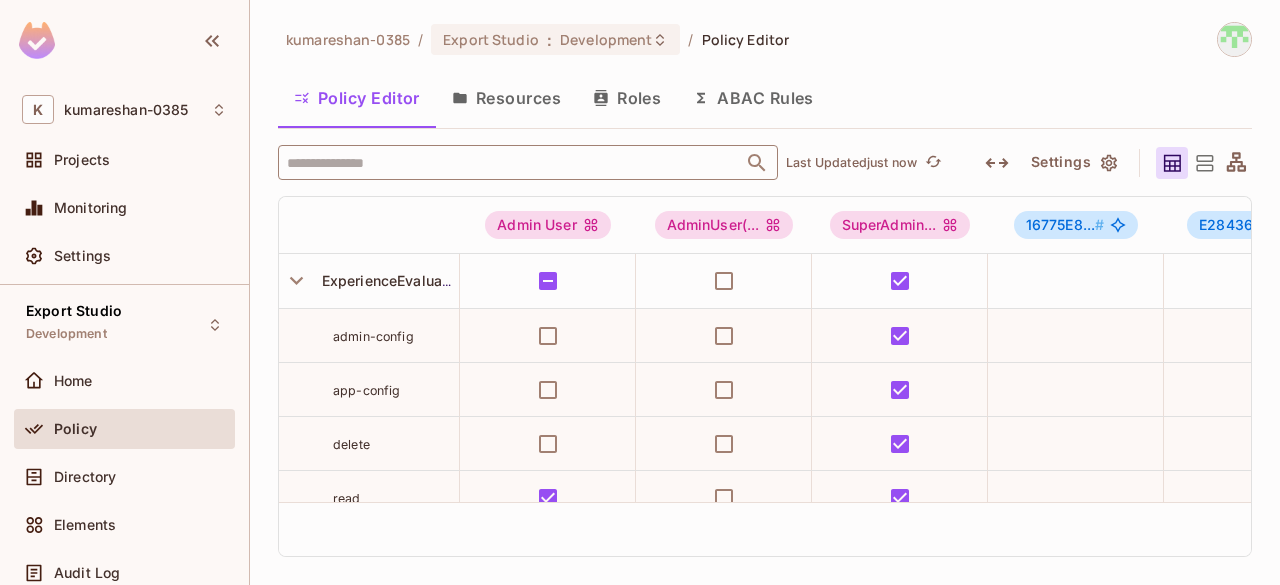 click at bounding box center (510, 162) 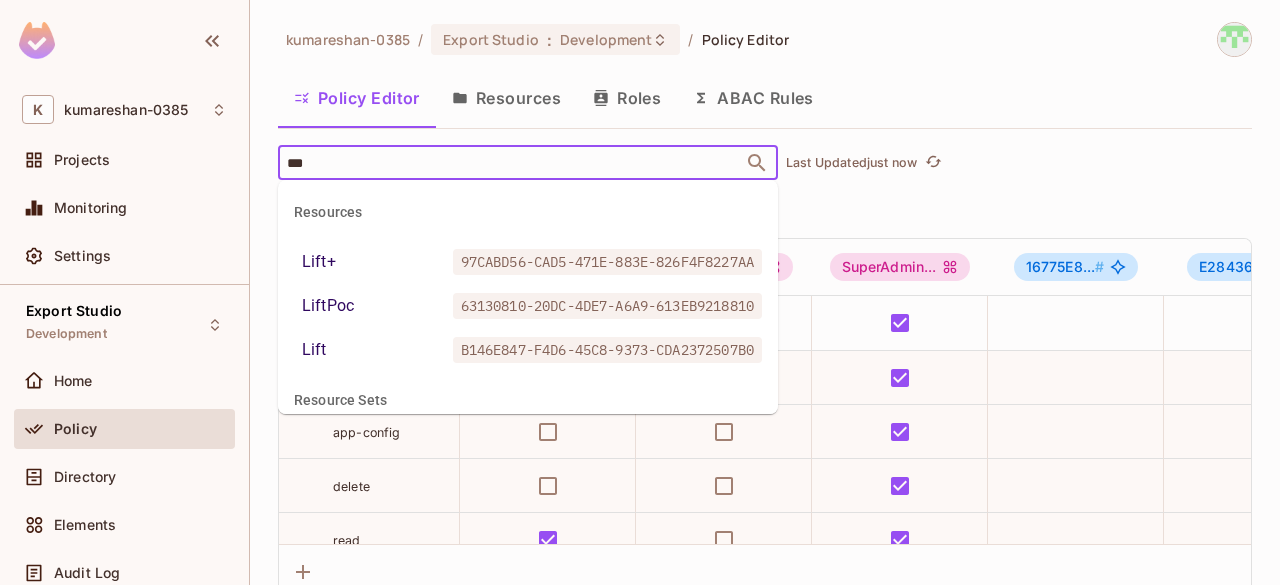 type on "****" 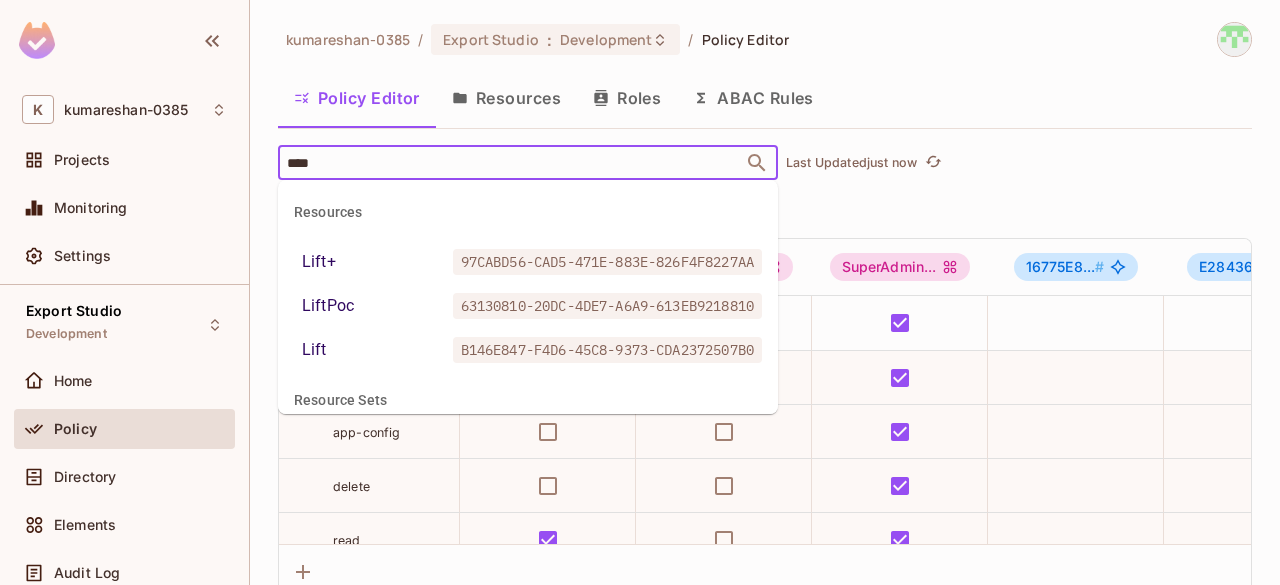 click on "Lift B146E847-F4D6-45C8-9373-CDA2372507B0" at bounding box center [528, 350] 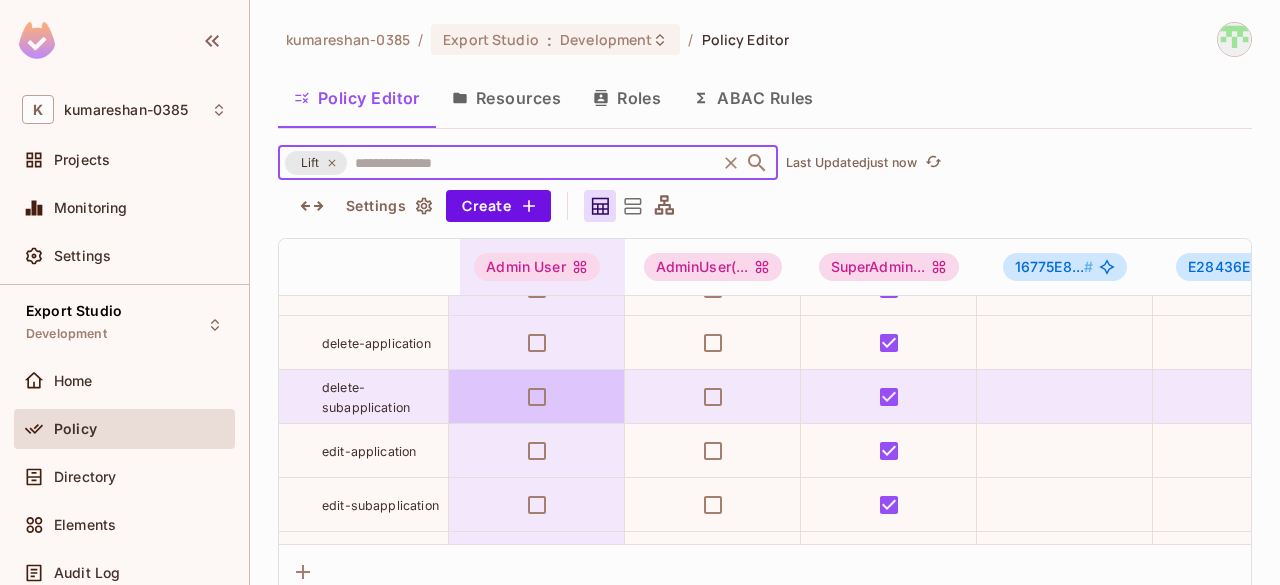 scroll, scrollTop: 306, scrollLeft: 11, axis: both 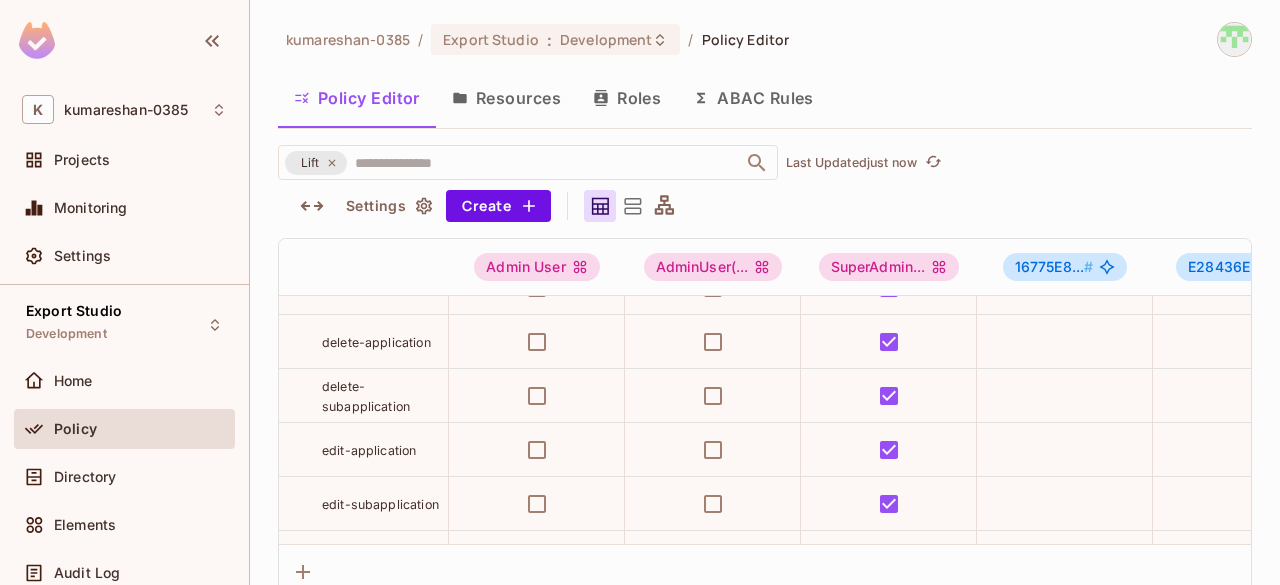 click on "edit-application" at bounding box center (369, 450) 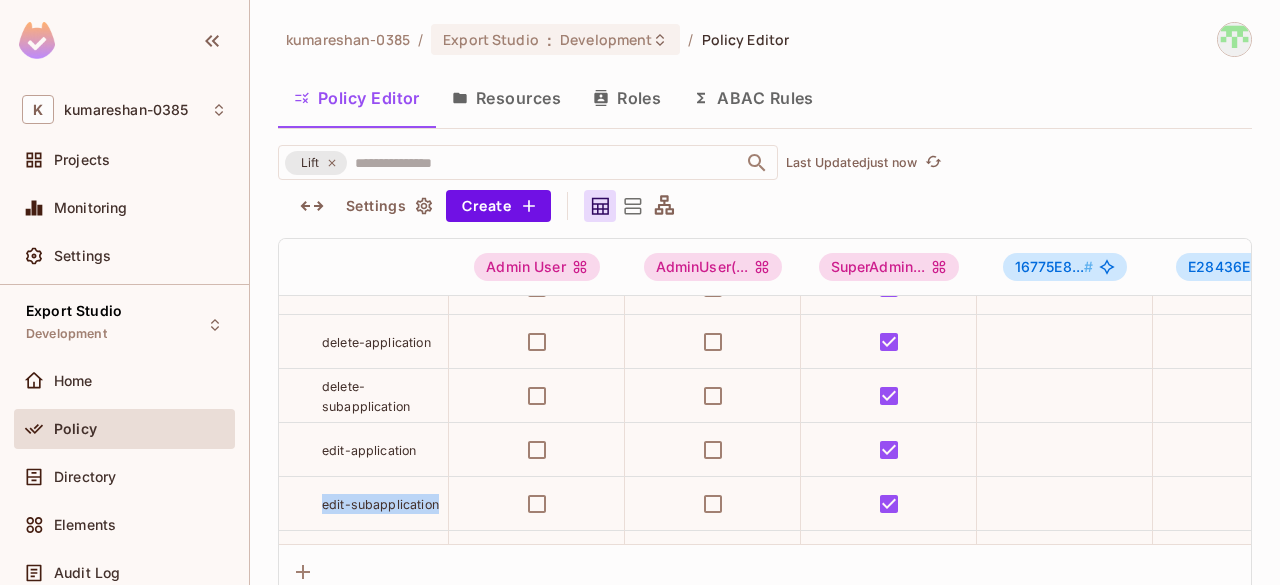 drag, startPoint x: 324, startPoint y: 501, endPoint x: 436, endPoint y: 504, distance: 112.04017 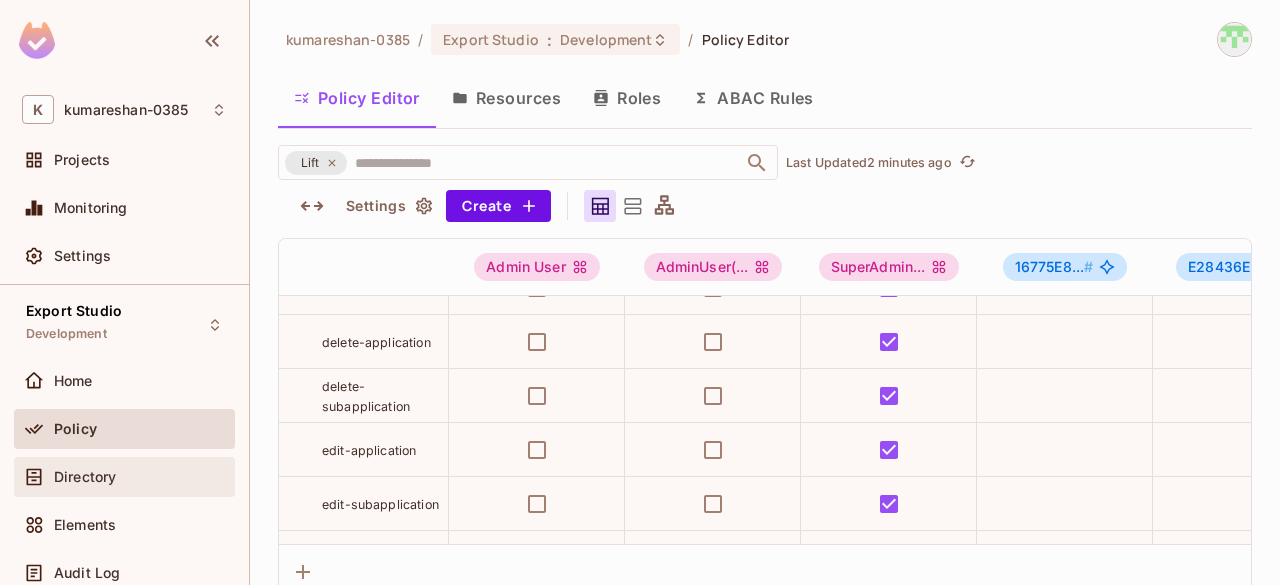 click on "Directory" at bounding box center [124, 477] 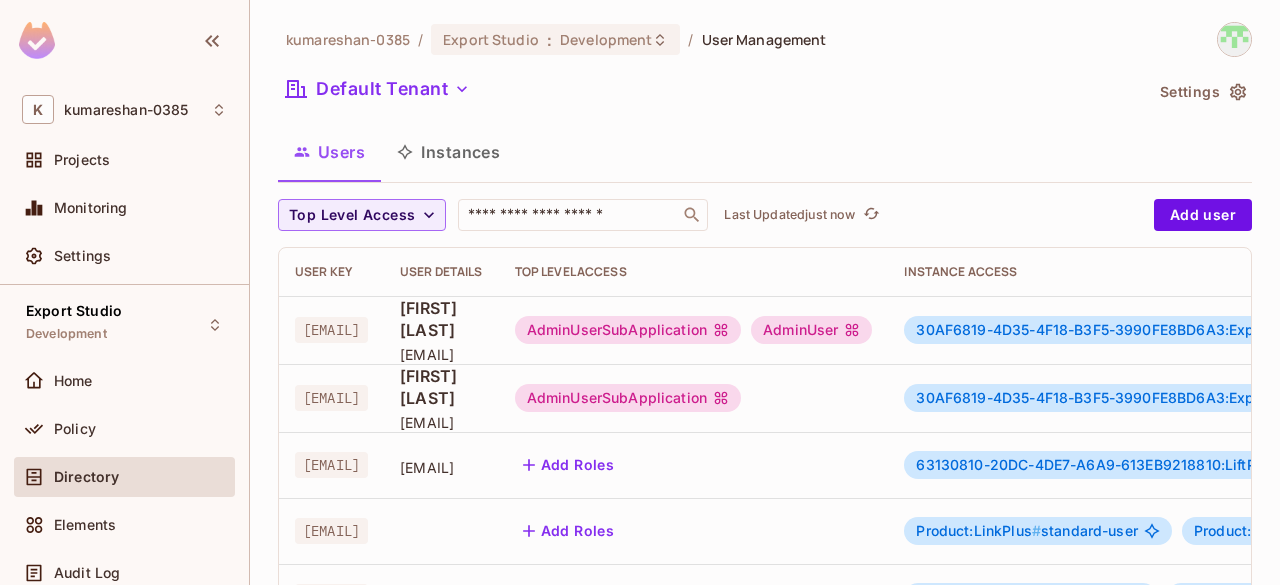 scroll, scrollTop: 19, scrollLeft: 0, axis: vertical 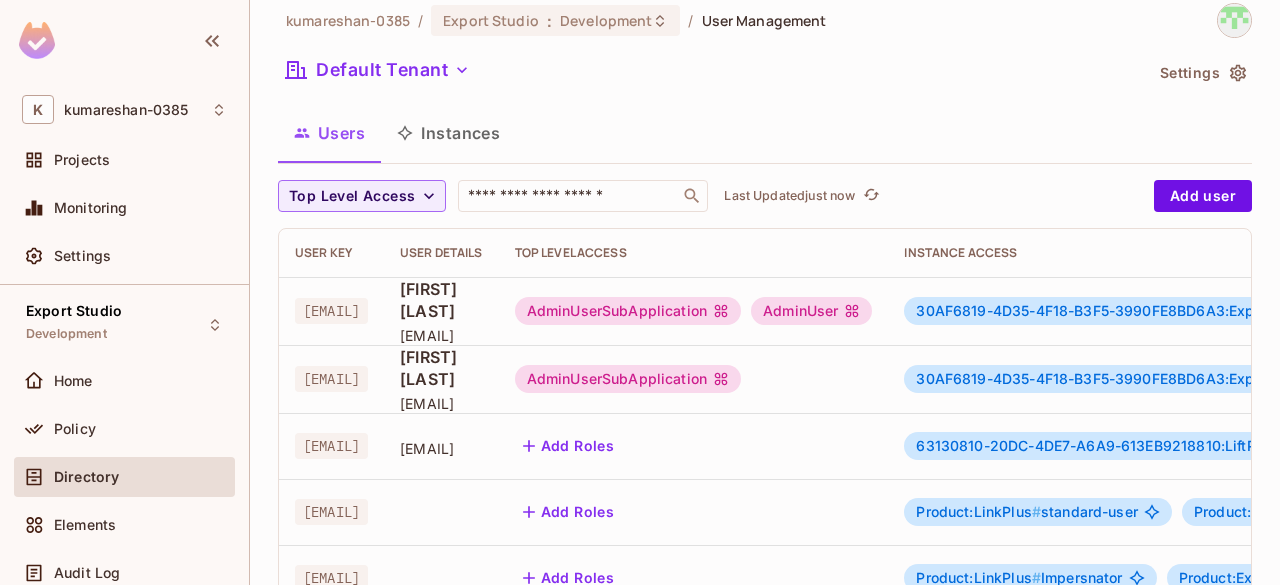 click on "AdminUserSubApplication" at bounding box center [628, 379] 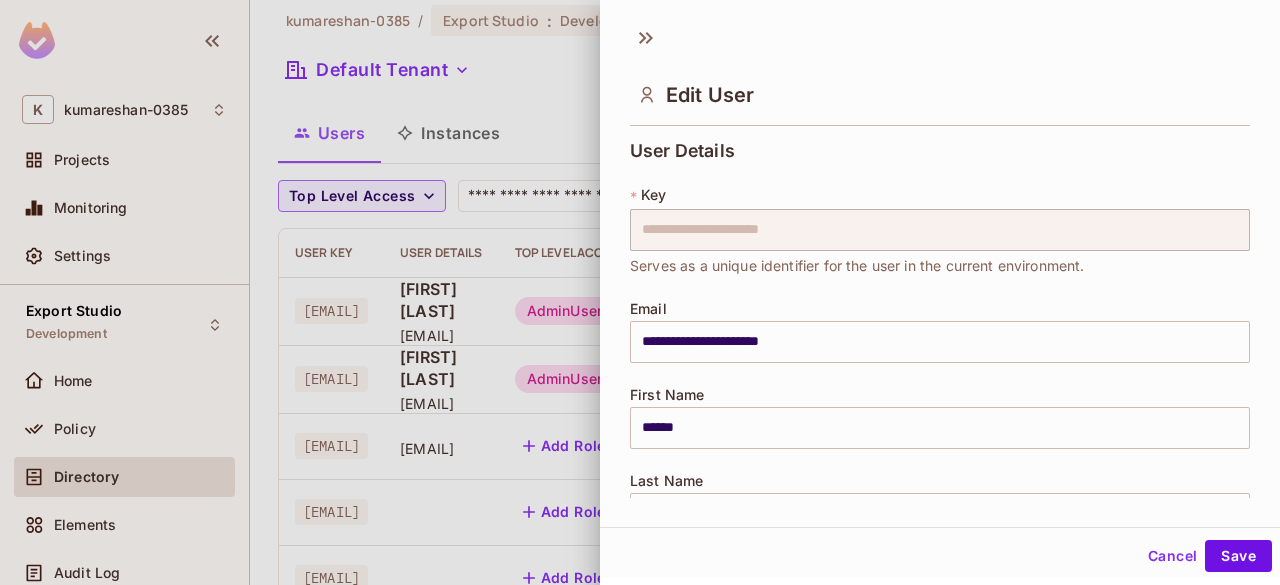 scroll, scrollTop: 594, scrollLeft: 0, axis: vertical 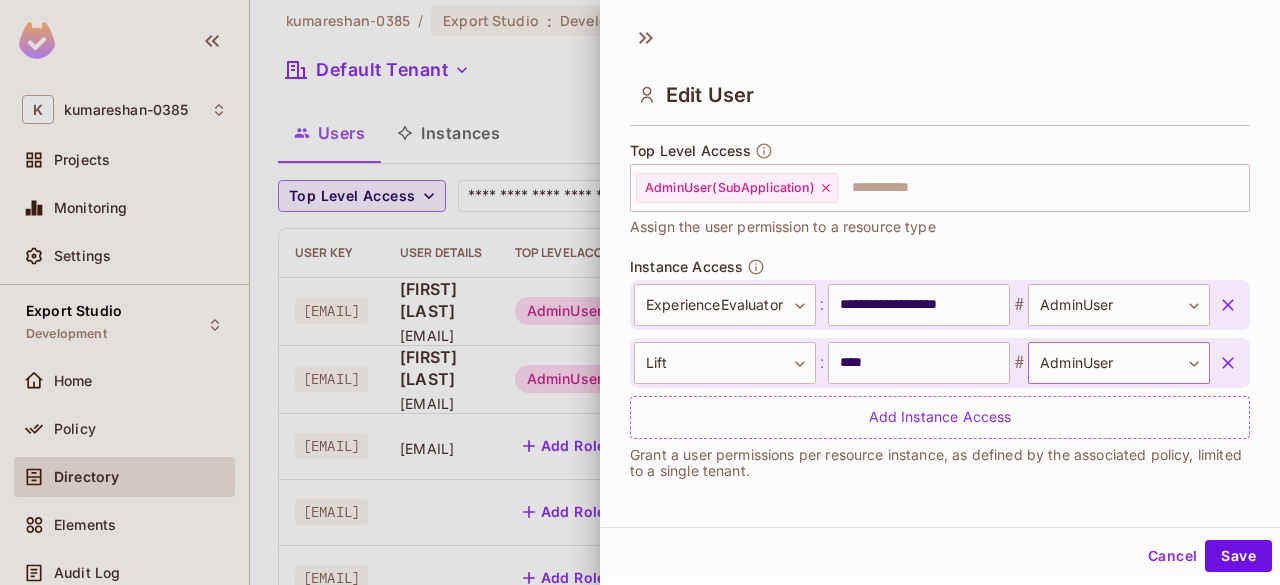 click on "K kumareshan-0385 Projects Monitoring Settings Export Studio Development Home Policy Directory Elements Audit Log URL Mapping Connect Upgrade Help & Updates kumareshan-0385 / Export Studio : Development / User Management Default Tenant Settings Users Instances Top Level Access ​ Last Updated  just now Add user User Key User Details Top Level Access Instance Access [EMAIL] [FIRST] [LAST] [EMAIL] AdminUserSubApplication AdminUser 30AF6819-4D35-4F18-B3F5-3990FE8BD6A3:ExperienceEvaluator # StandardUser 26B11E1F-C2BE-44B2-8D13-D088E0AD0300:LinkPlus # AdminUser + 1 [EMAIL] [FIRST] [LAST] [EMAIL] AdminUserSubApplication 30AF6819-4D35-4F18-B3F5-3990FE8BD6A3:ExperienceEvaluator # AdminUser B146E847-F4D6-45C8-9373-CDA2372507B0:Lift # AdminUser [EMAIL]   [EMAIL] Add Roles 63130810-20DC-4DE7-A6A9-613EB9218810:LiftPoc # Admin [EMAIL]   Add Roles Product:LinkPlus # standard-user Product:ExperienceEvaluator # admin [EMAIL]   #" at bounding box center [640, 292] 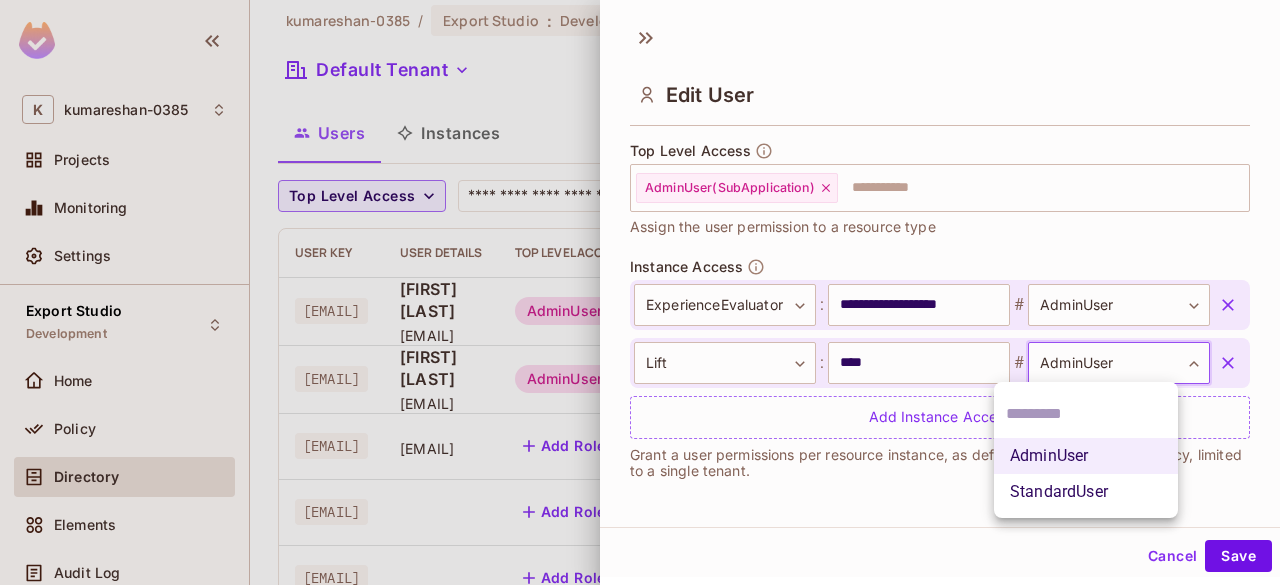 click on "StandardUser" at bounding box center (1086, 492) 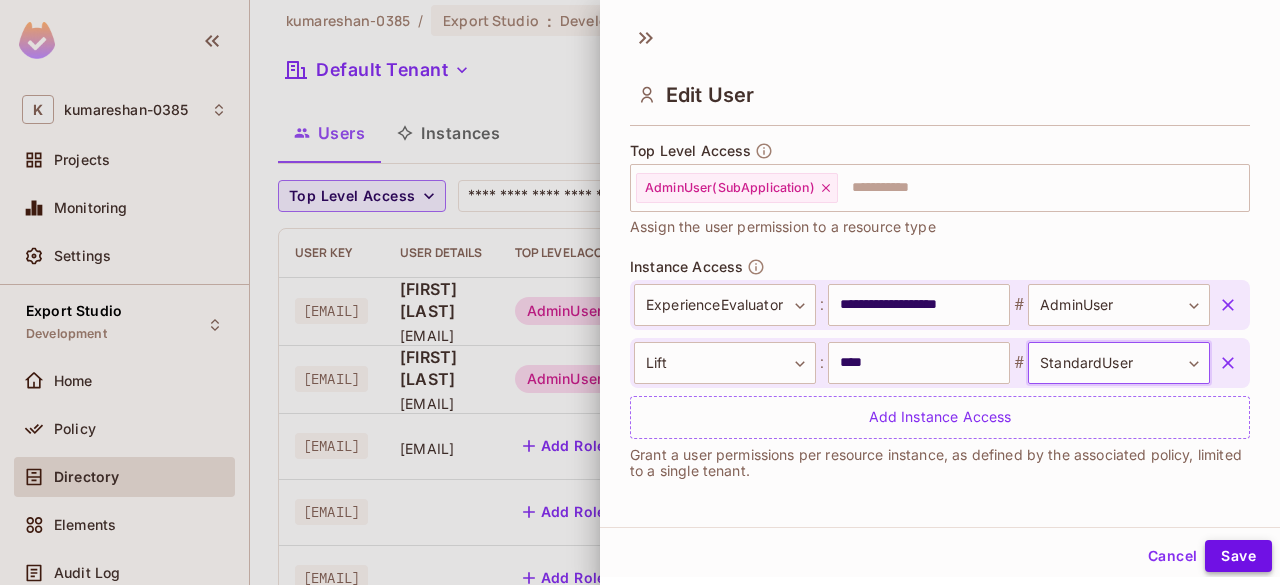 click on "Save" at bounding box center [1238, 556] 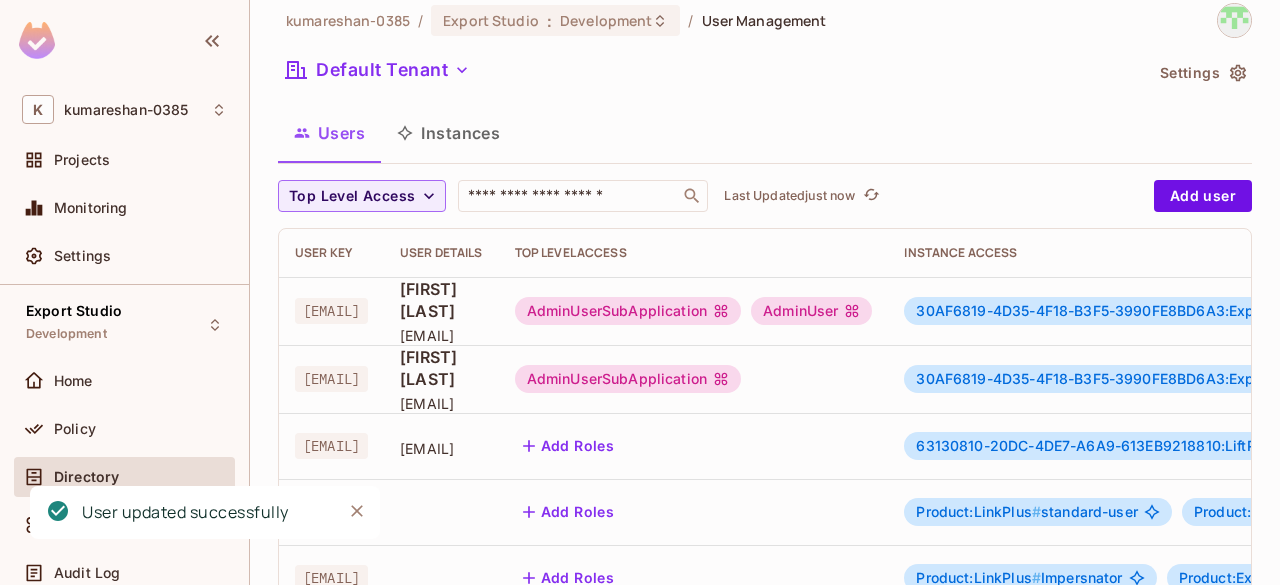 click on "AdminUserSubApplication" at bounding box center [628, 379] 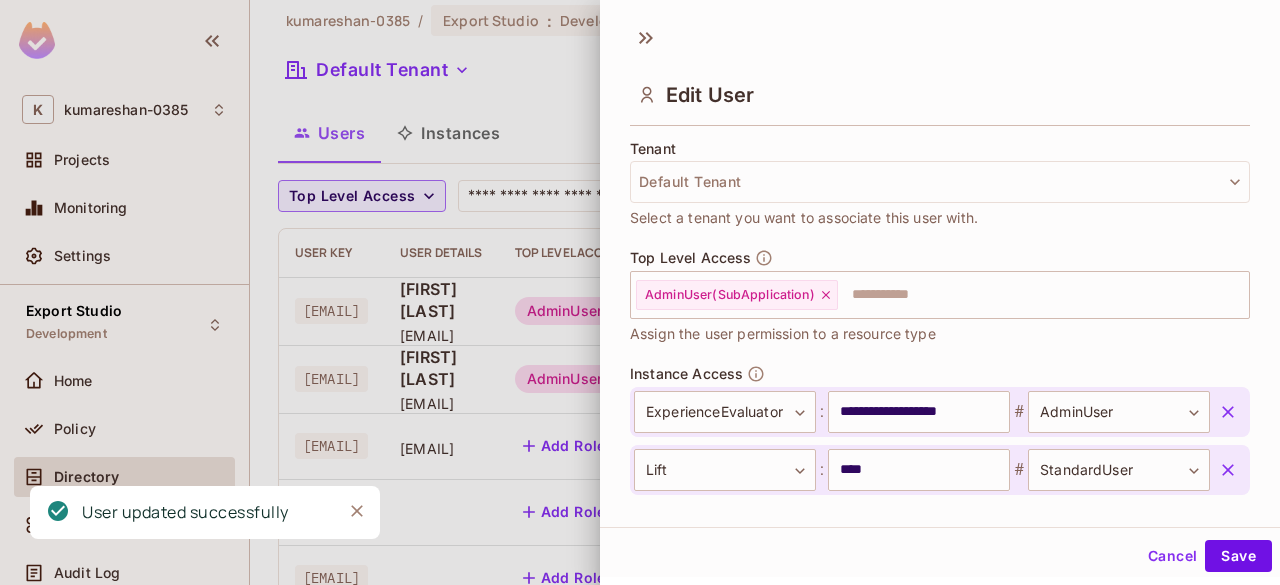 scroll, scrollTop: 594, scrollLeft: 0, axis: vertical 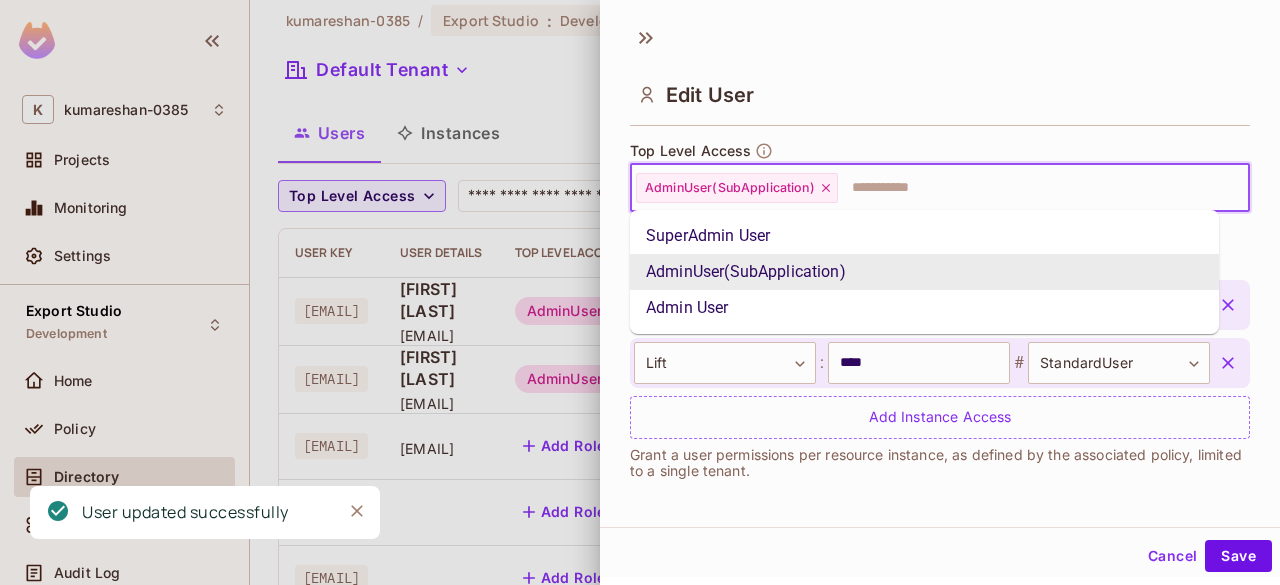 click at bounding box center [1025, 188] 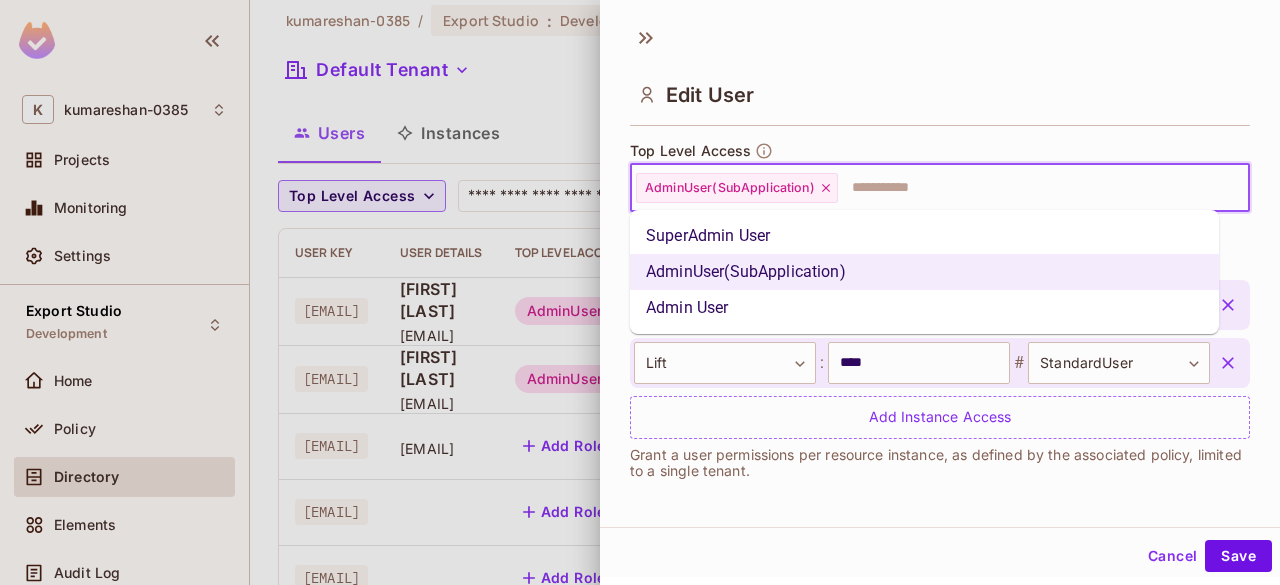 click on "SuperAdmin User" at bounding box center (924, 236) 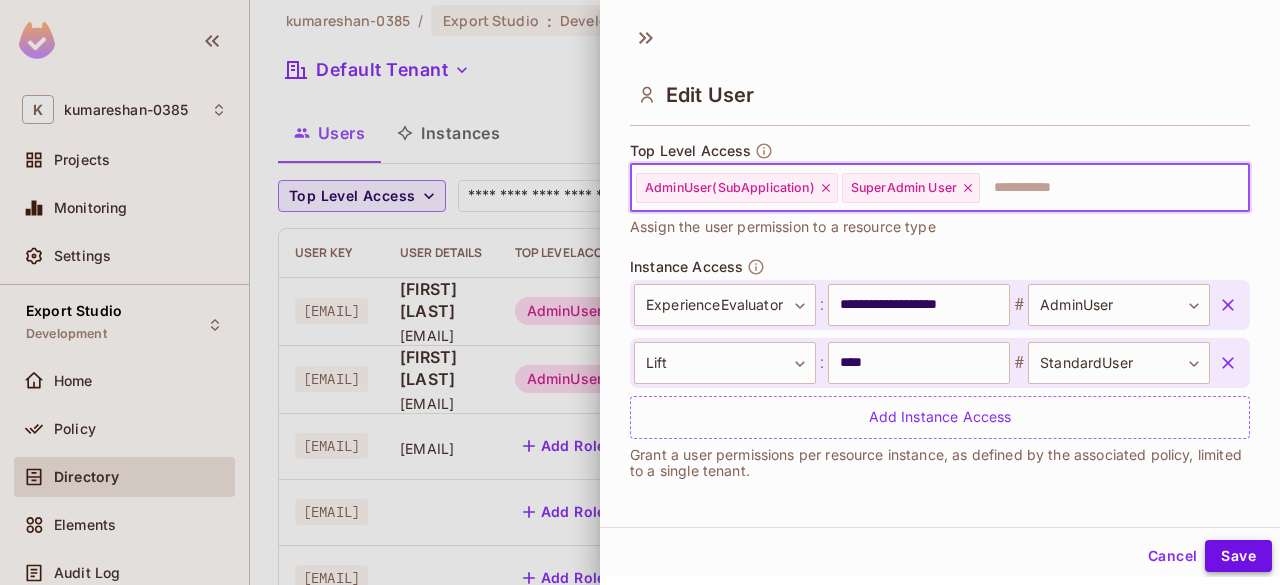 click on "Save" at bounding box center [1238, 556] 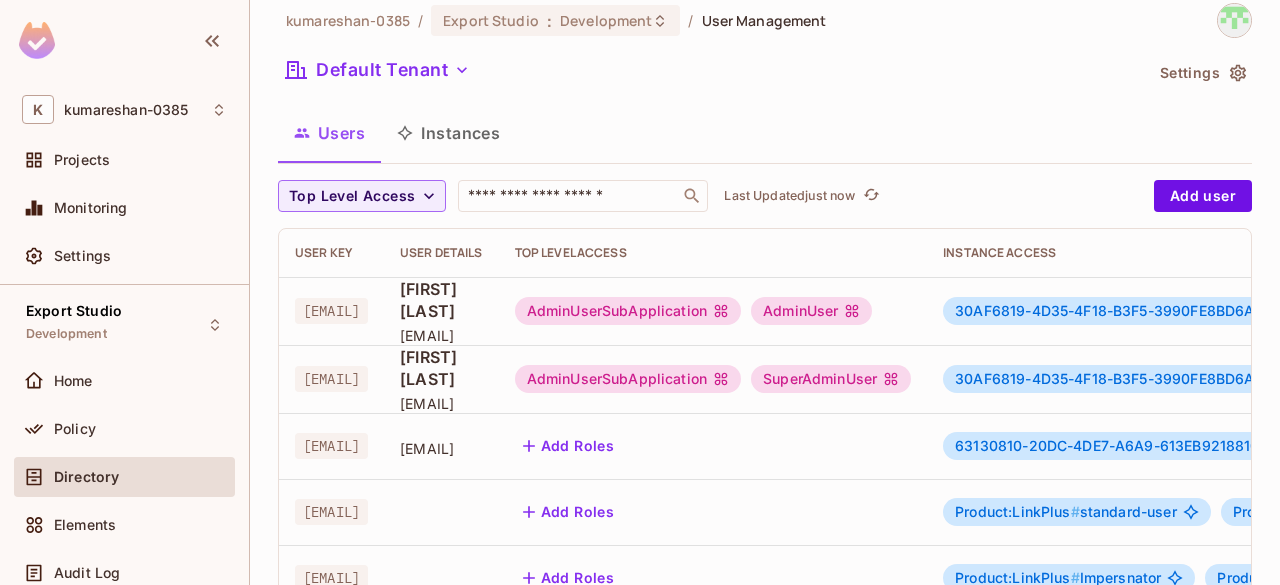 click on "AdminUserSubApplication" at bounding box center [628, 379] 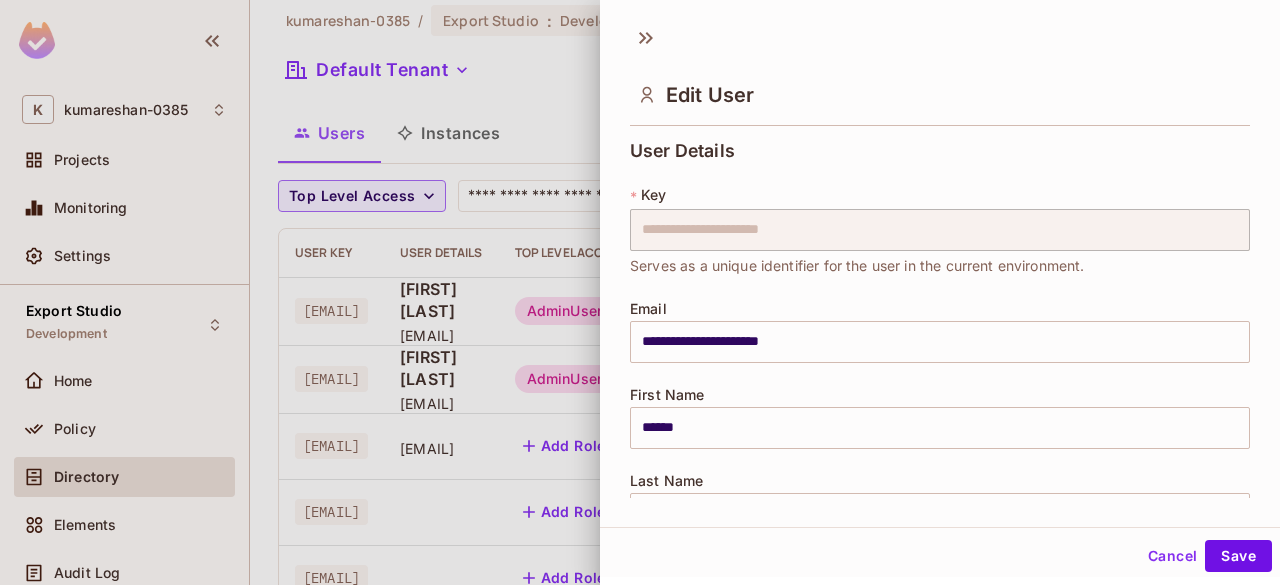 scroll, scrollTop: 594, scrollLeft: 0, axis: vertical 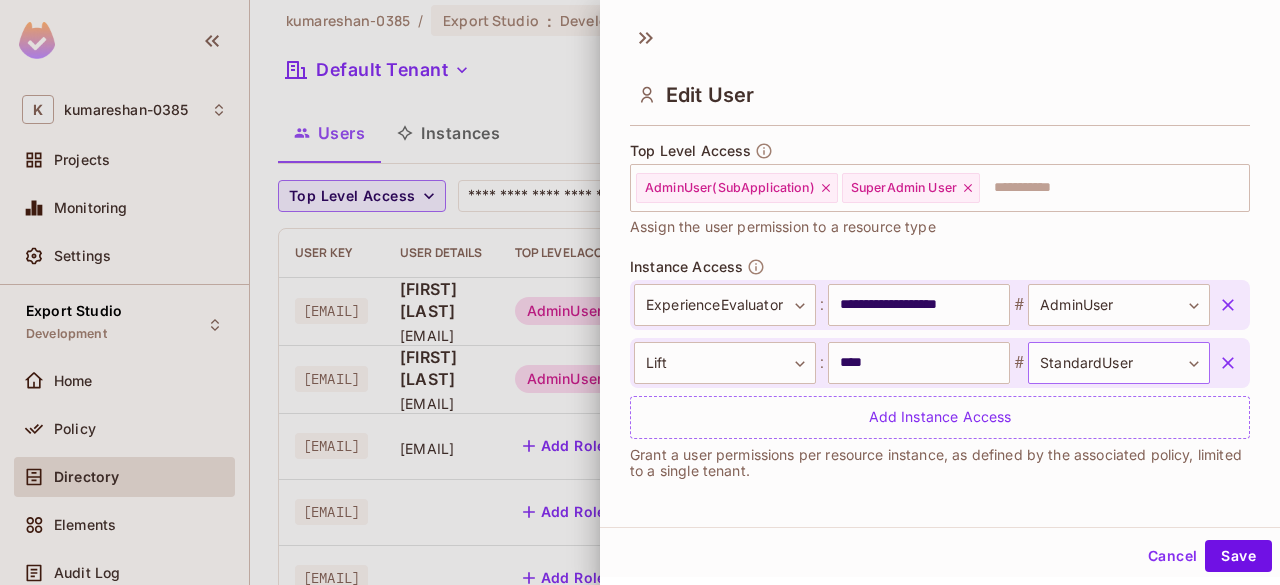 click on "K kumareshan-0385 Projects Monitoring Settings Export Studio Development Home Policy Directory Elements Audit Log URL Mapping Connect Upgrade Help & Updates kumareshan-0385 / Export Studio : Development / User Management Default Tenant Settings Users Instances Top Level Access ​ Last Updated  just now Add user User Key User Details Top Level Access Instance Access [EMAIL] [FIRST] [LAST] [EMAIL] AdminUserSubApplication AdminUser 30AF6819-4D35-4F18-B3F5-3990FE8BD6A3:ExperienceEvaluator # StandardUser 26B11E1F-C2BE-44B2-8D13-D088E0AD0300:LinkPlus # AdminUser + 1 [EMAIL] [FIRST] [LAST] [EMAIL] AdminUserSubApplication 30AF6819-4D35-4F18-B3F5-3990FE8BD6A3:ExperienceEvaluator # AdminUser B146E847-F4D6-45C8-9373-CDA2372507B0:Lift # StandardUser test@test.com   test@test.com Add Roles 63130810-20DC-4DE7-A6A9-613EB9218810:LiftPoc # Admin [EMAIL]   Add Roles Product:LinkPlus # standard-user Product:ExperienceEvaluator # admin" at bounding box center (640, 292) 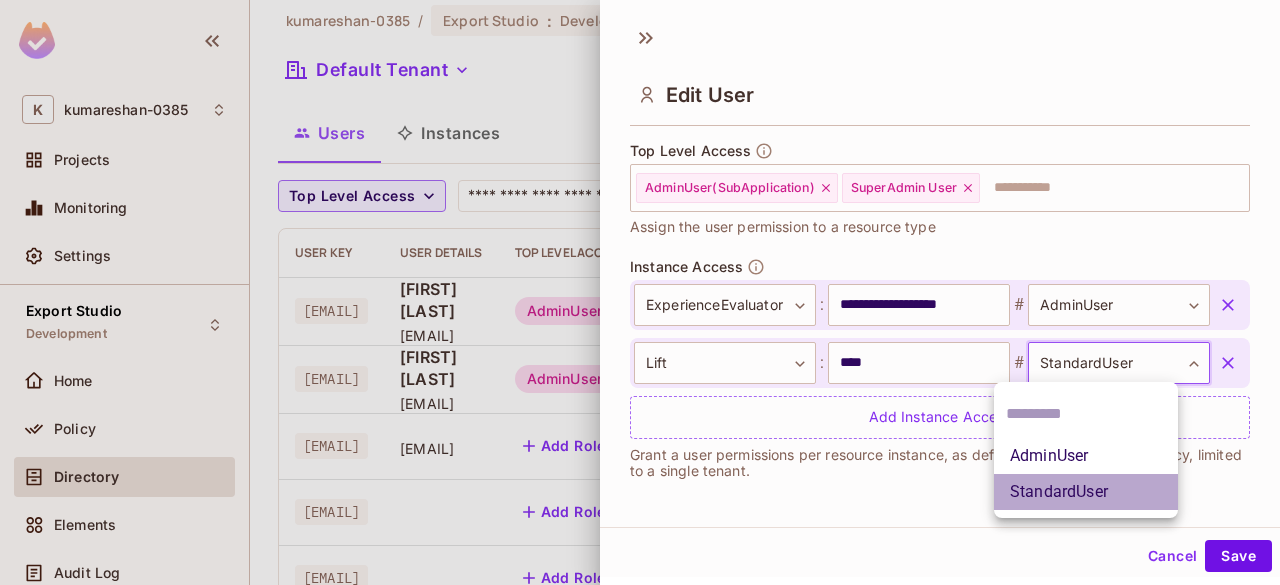 click on "StandardUser" at bounding box center [1086, 492] 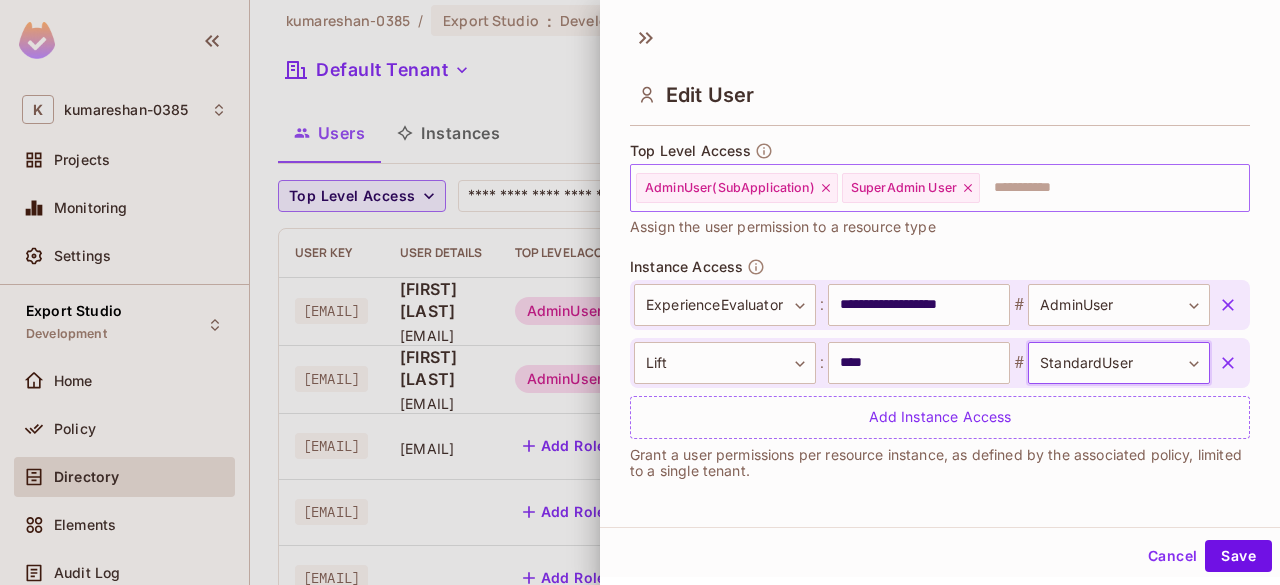 click 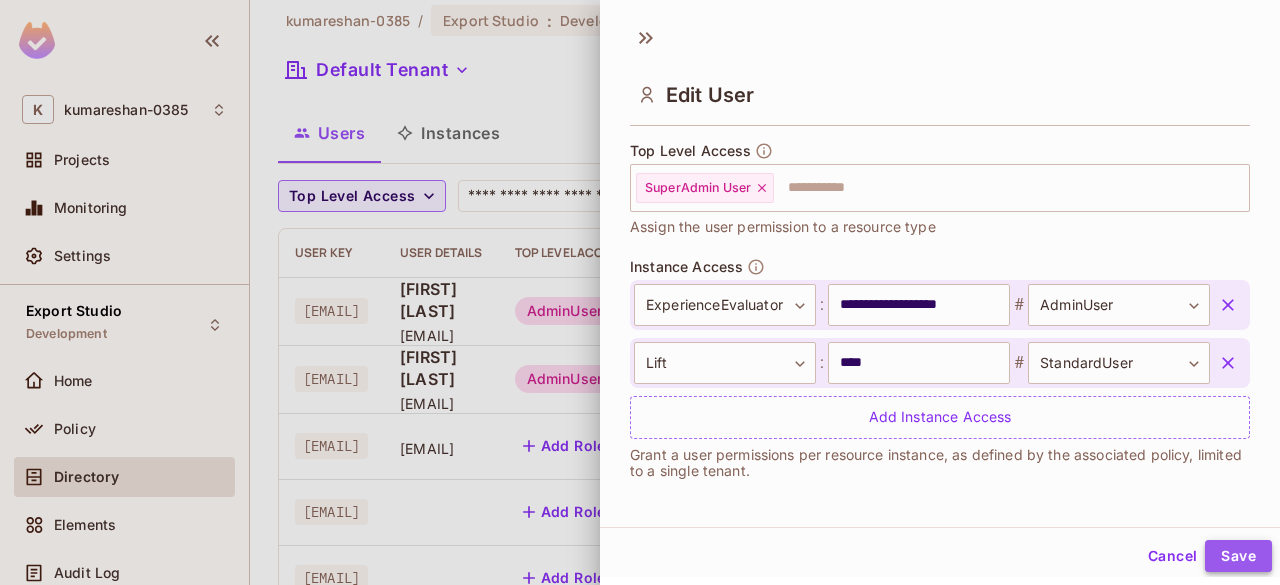 click on "Save" at bounding box center (1238, 556) 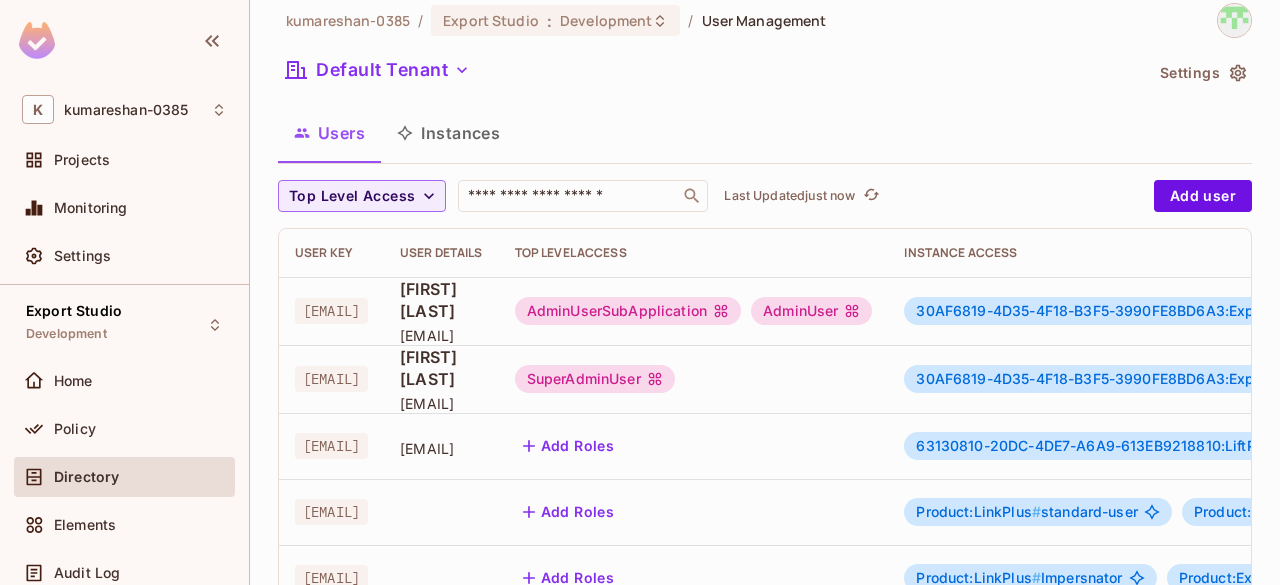 click on "SuperAdminUser" at bounding box center (595, 379) 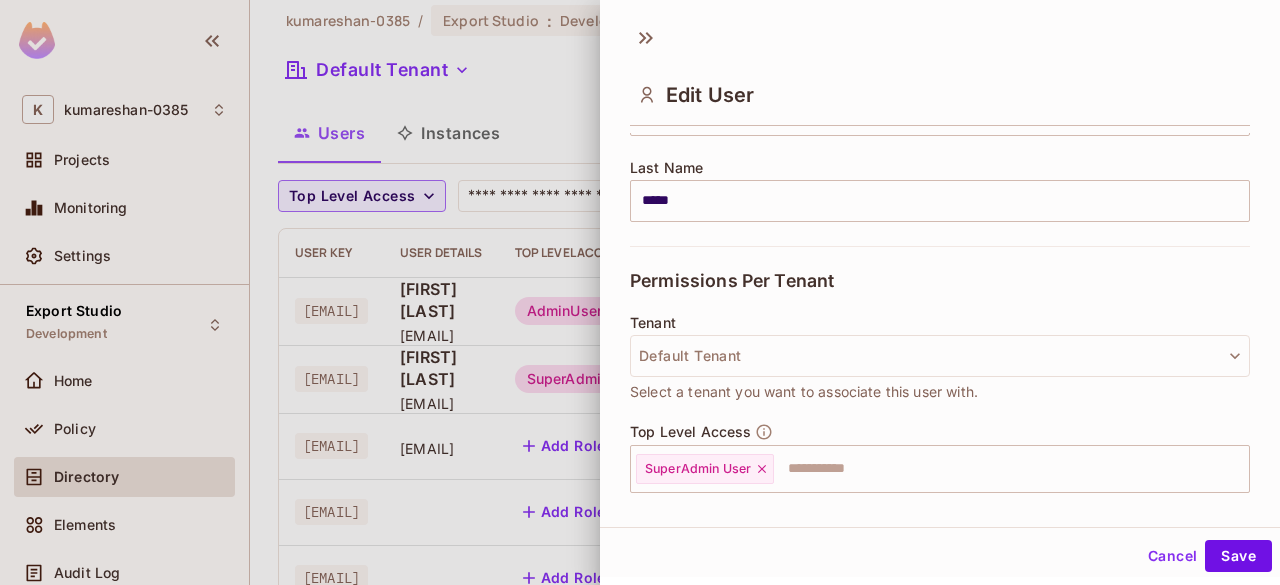 scroll, scrollTop: 314, scrollLeft: 0, axis: vertical 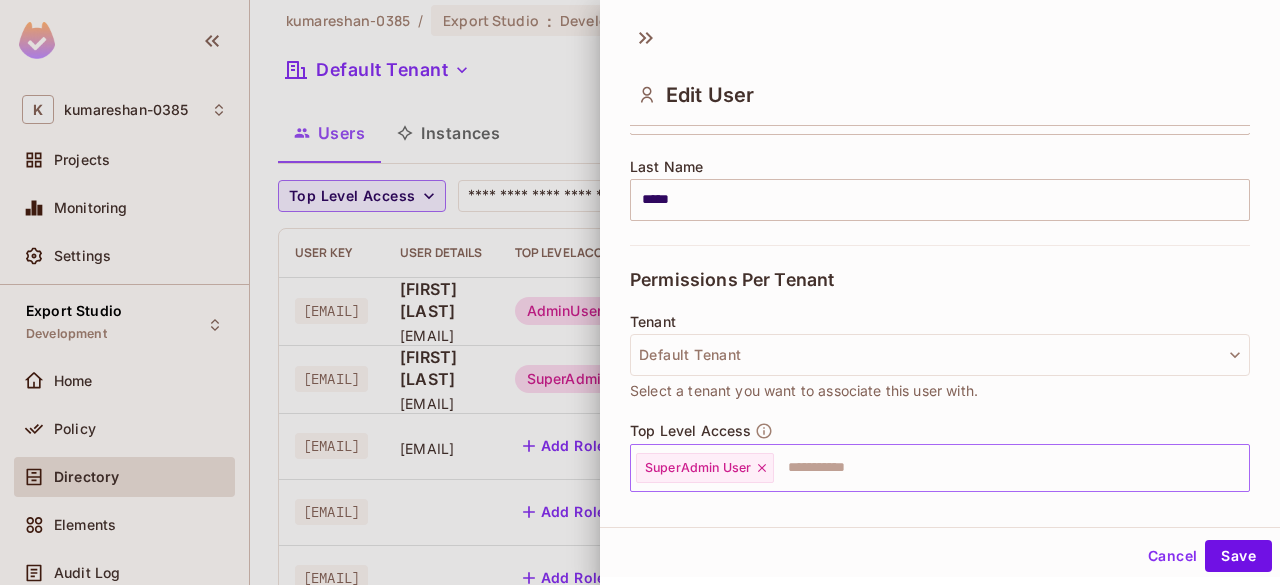 click 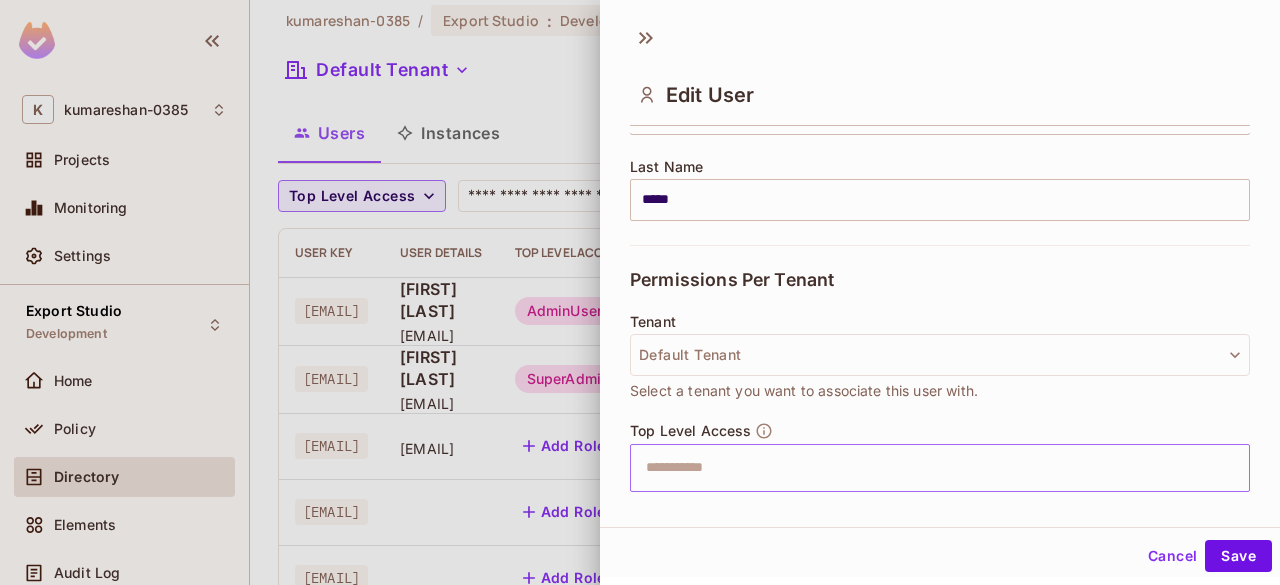 click at bounding box center (922, 468) 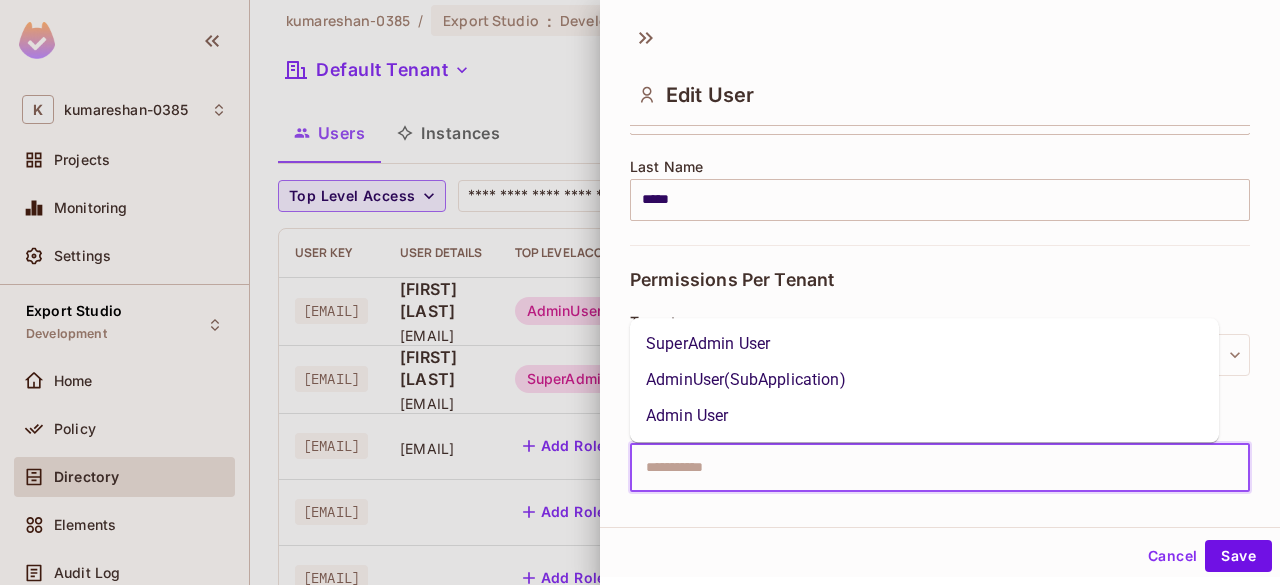 click on "Admin User" at bounding box center [924, 416] 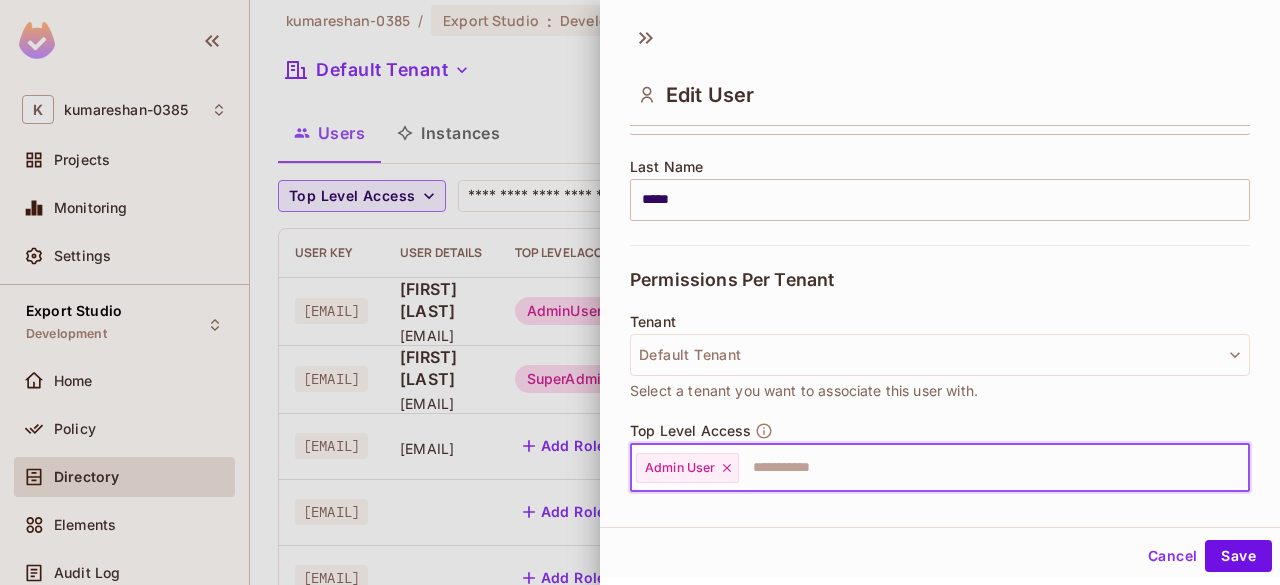 scroll, scrollTop: 385, scrollLeft: 0, axis: vertical 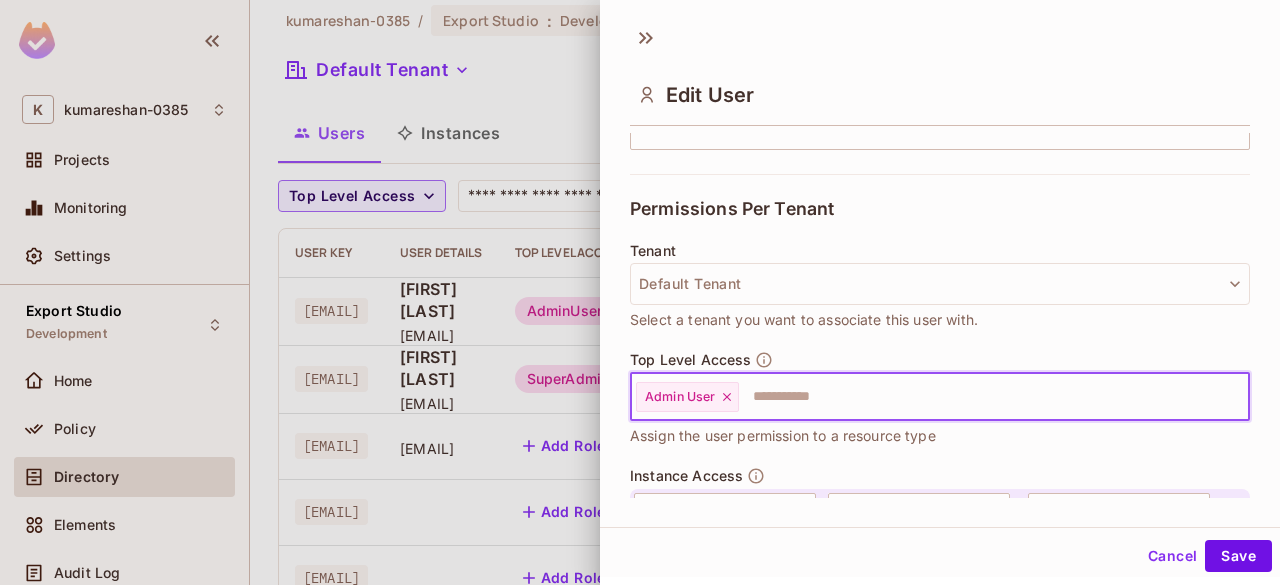 click 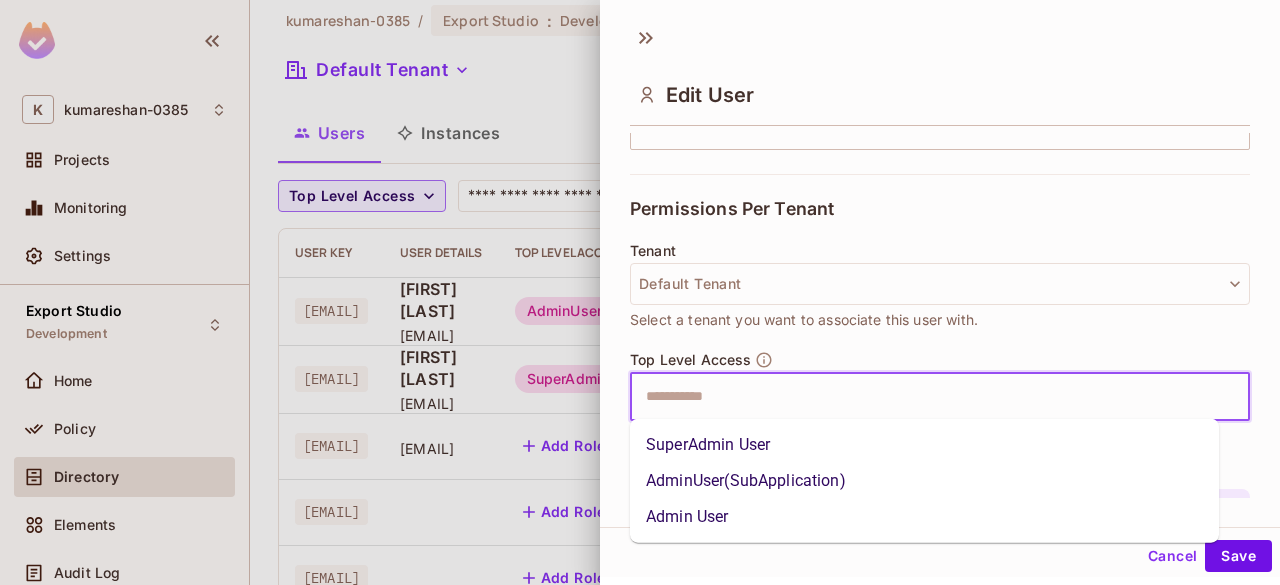 click at bounding box center (922, 397) 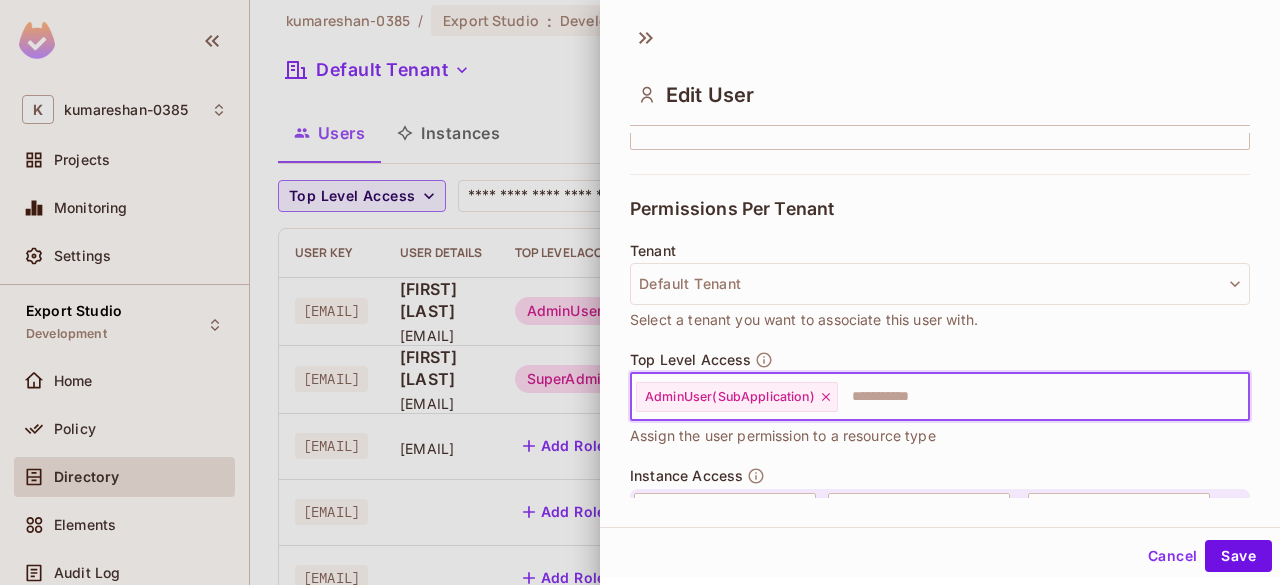 scroll, scrollTop: 560, scrollLeft: 0, axis: vertical 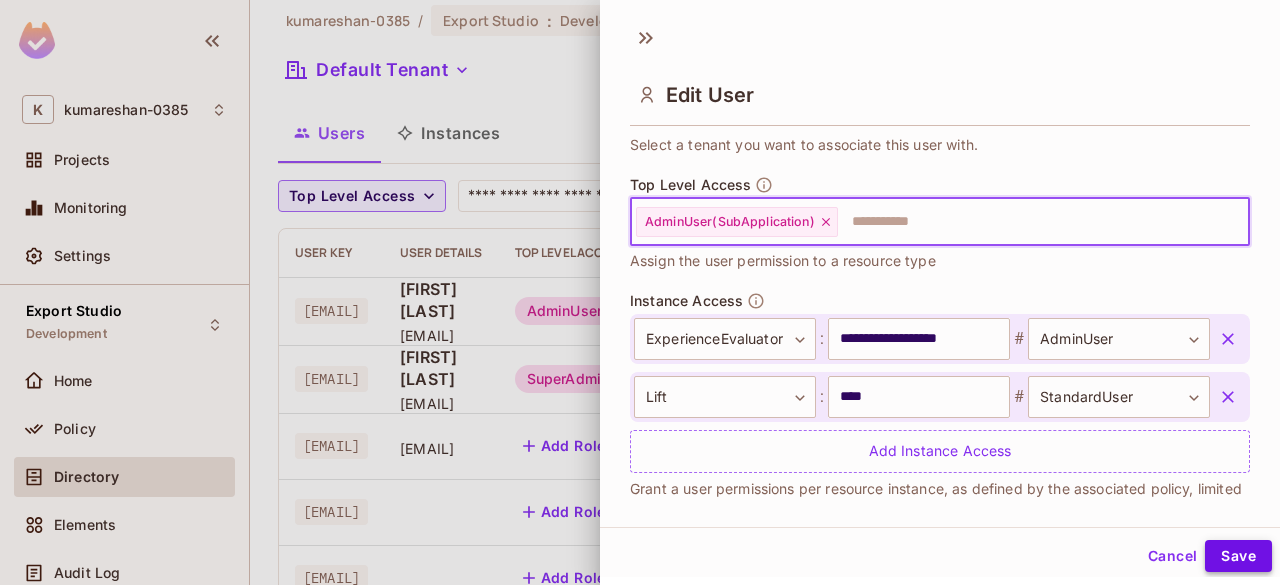 click on "Save" at bounding box center (1238, 556) 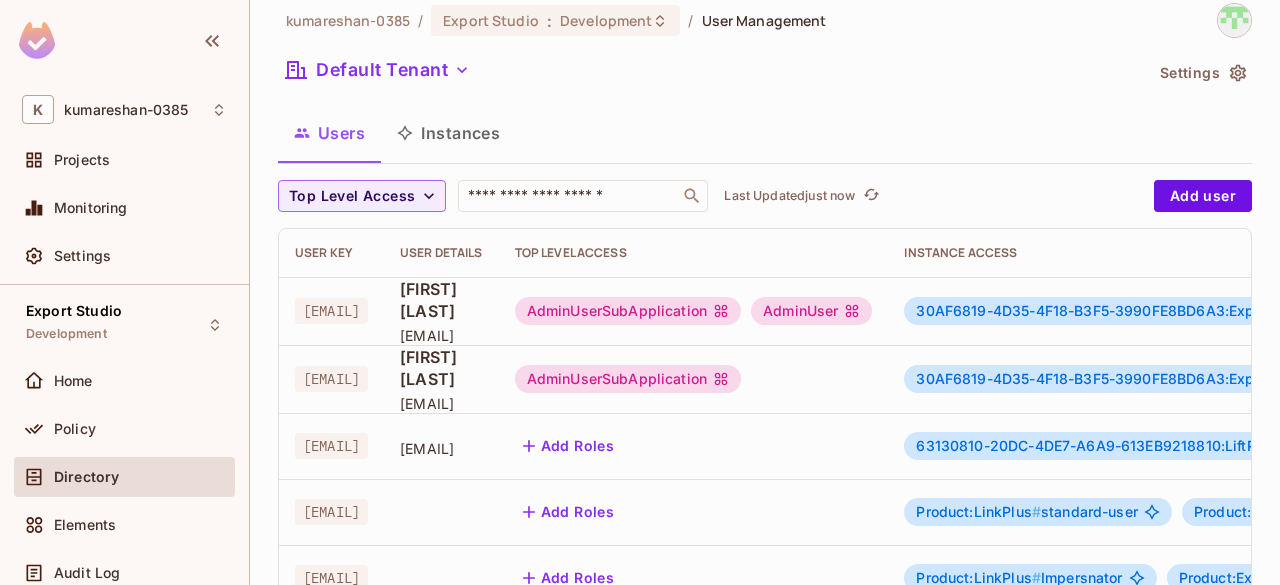 click on "AdminUserSubApplication" at bounding box center [628, 379] 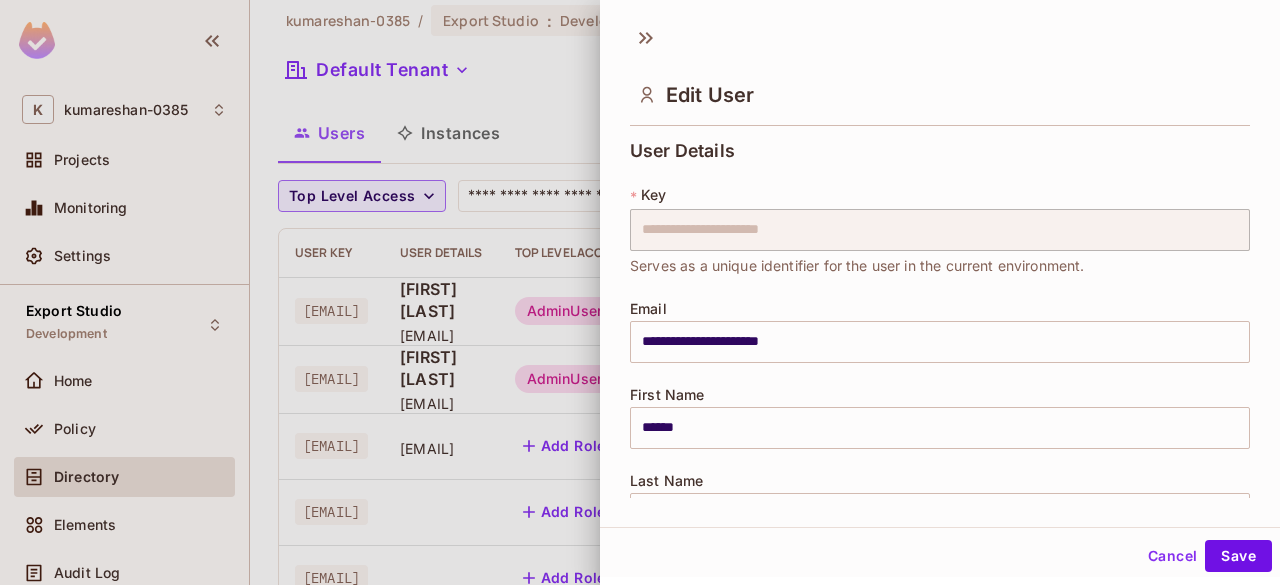 scroll, scrollTop: 594, scrollLeft: 0, axis: vertical 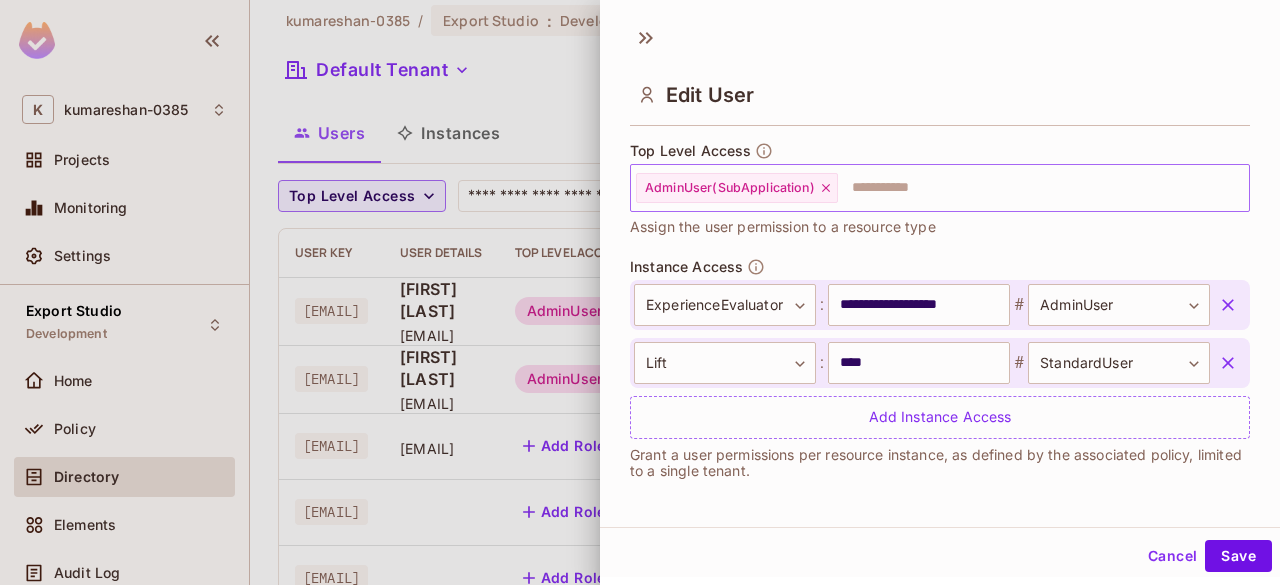 click 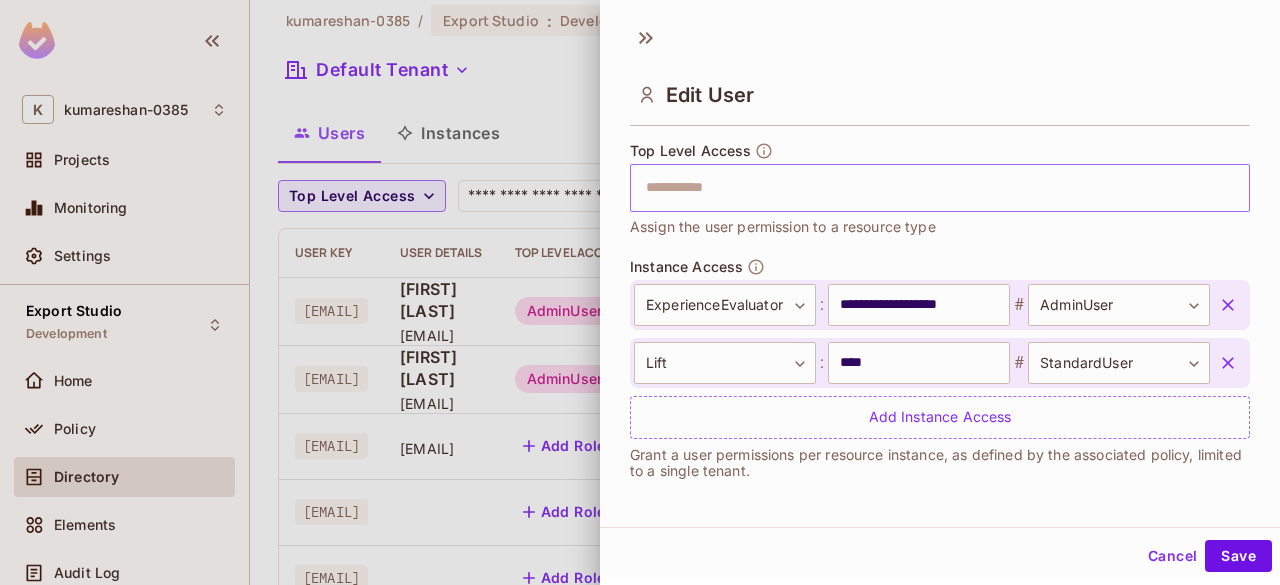 click 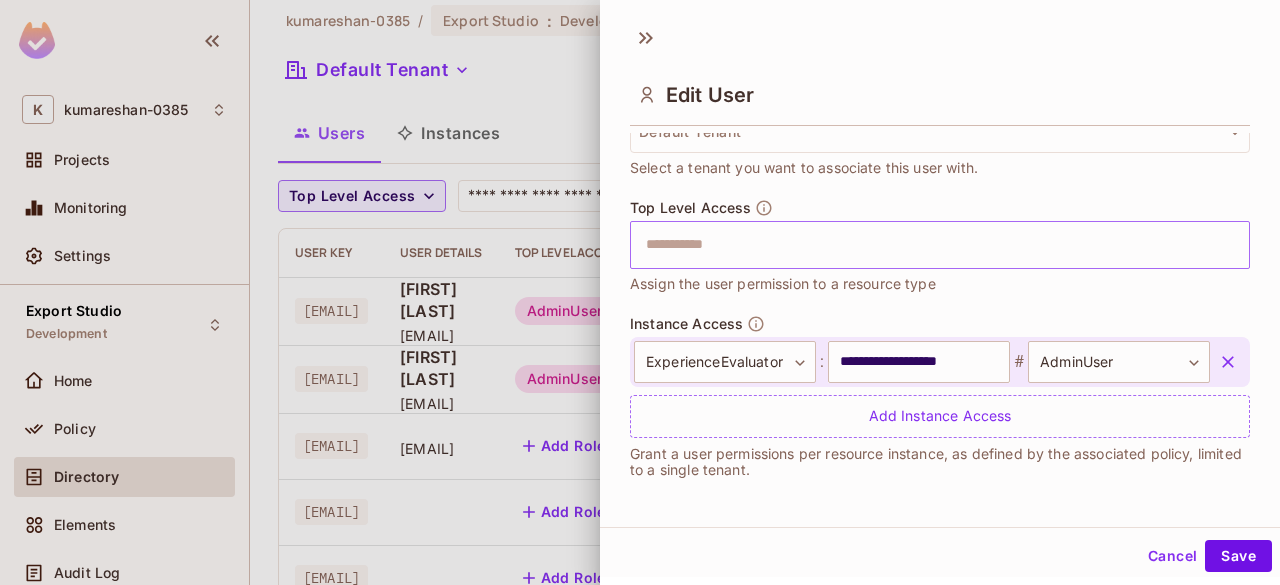 scroll, scrollTop: 536, scrollLeft: 0, axis: vertical 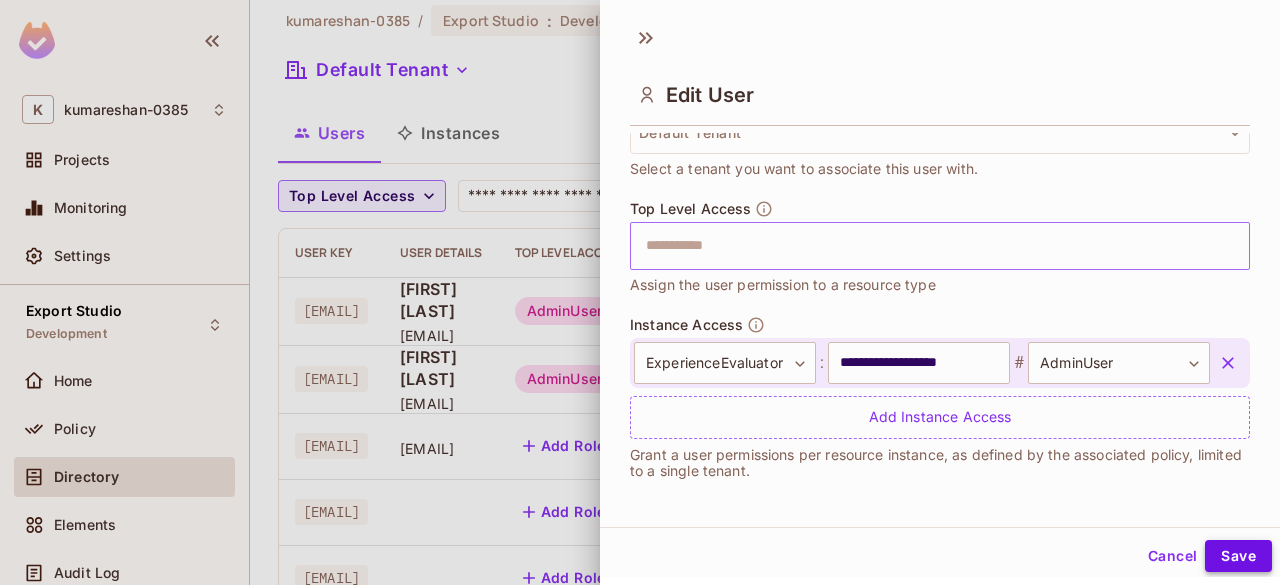 click on "Save" at bounding box center [1238, 556] 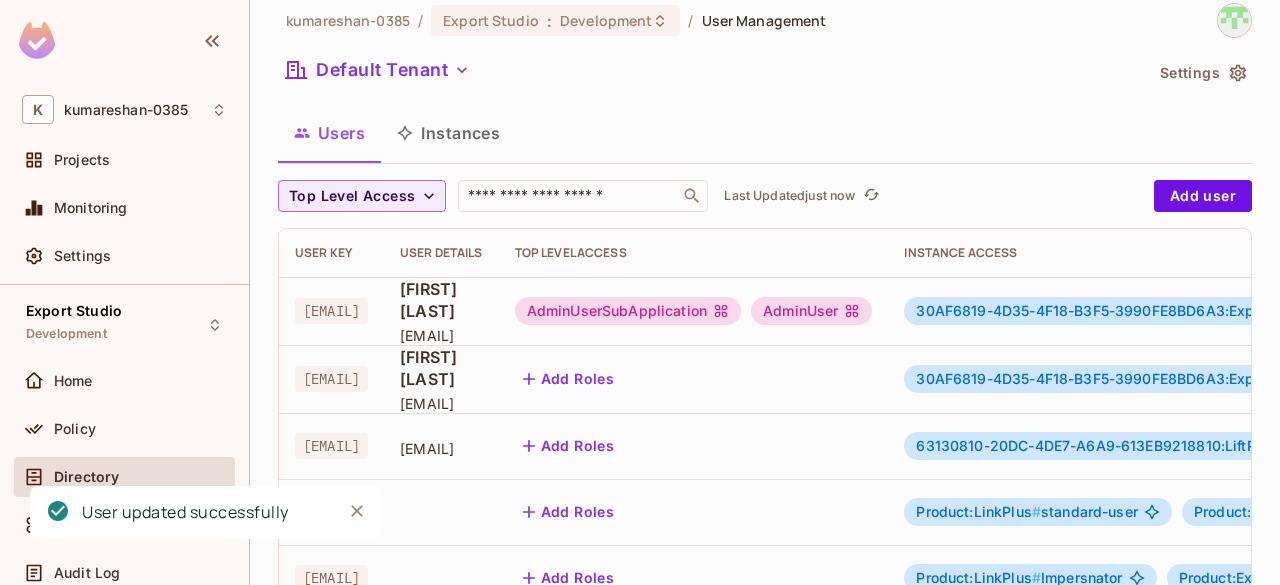 click on "Add Roles" at bounding box center (569, 379) 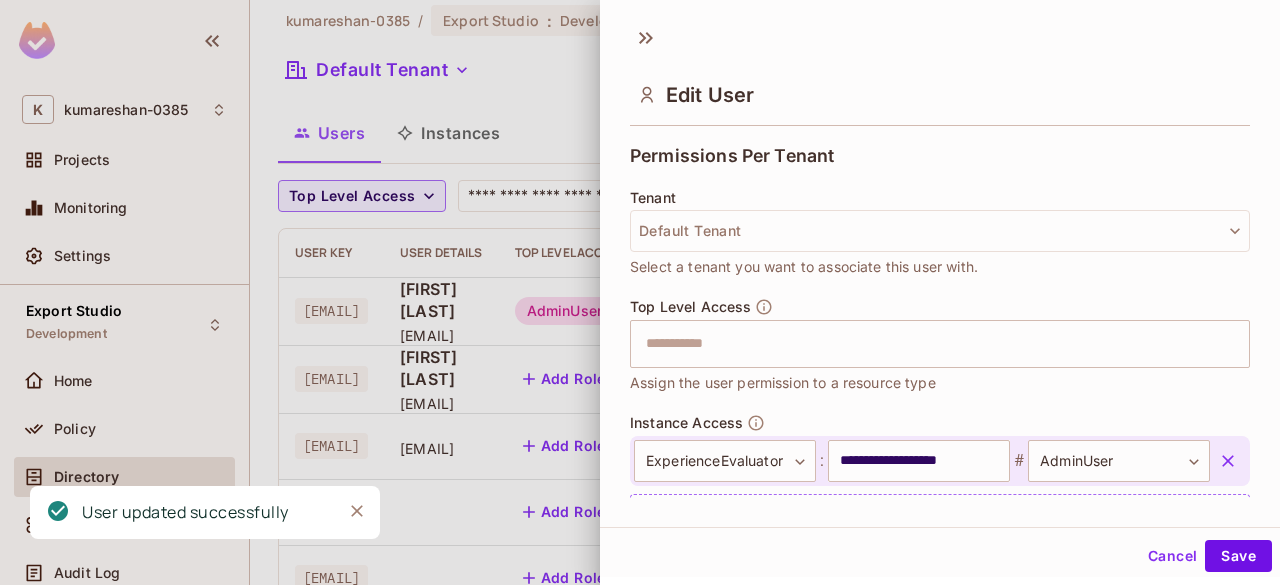 scroll, scrollTop: 439, scrollLeft: 0, axis: vertical 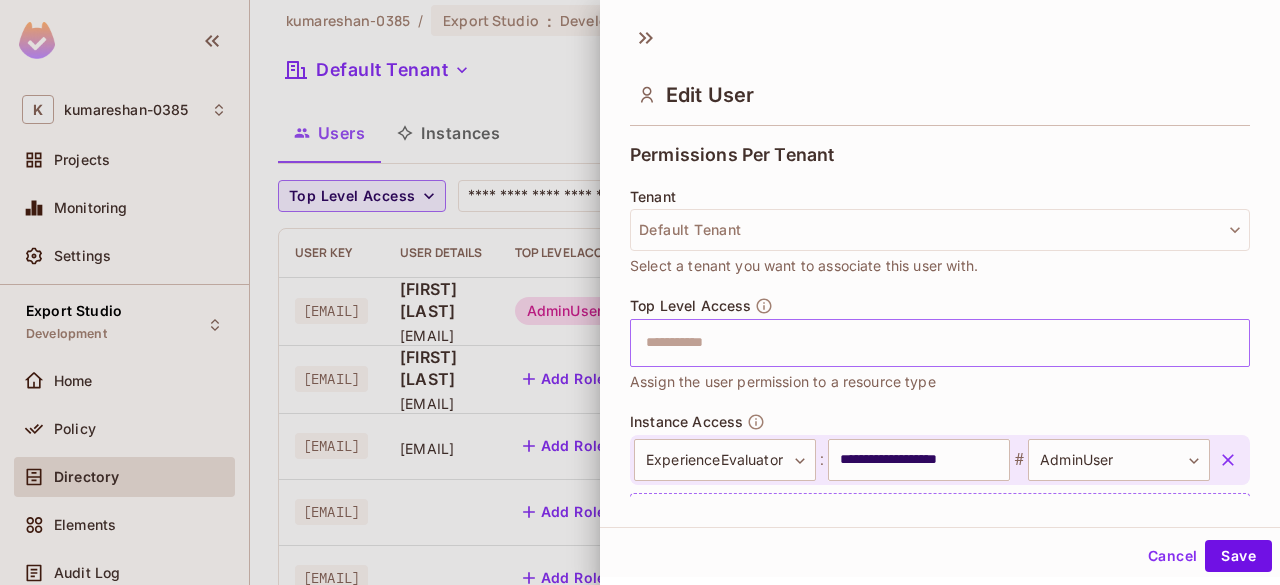 click at bounding box center [922, 343] 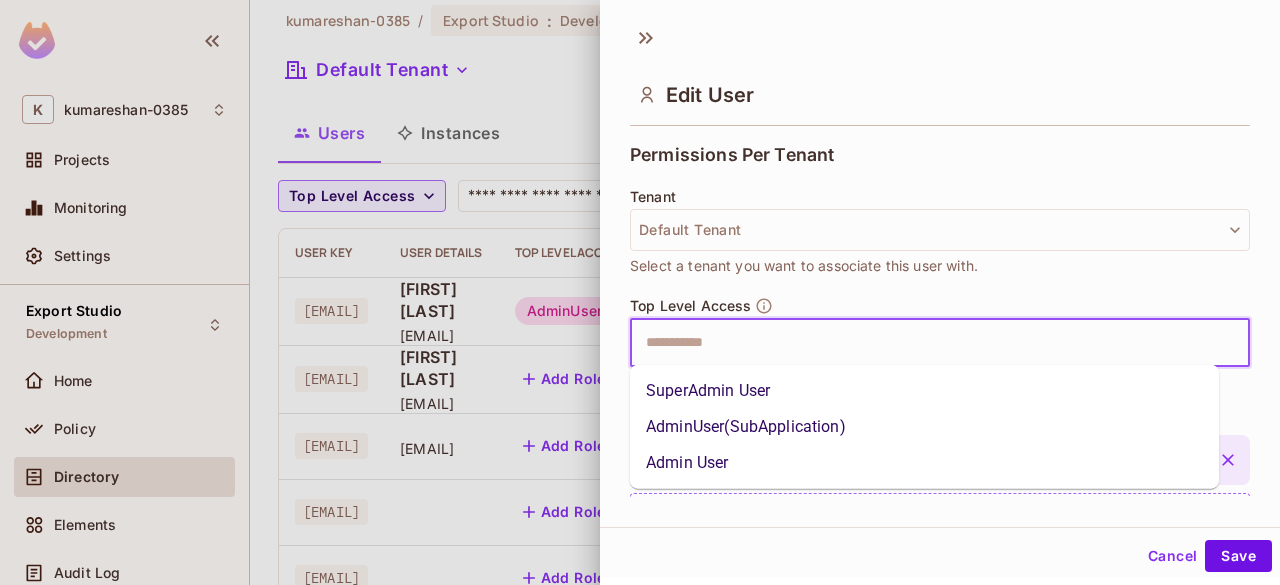 click on "AdminUser(SubApplication)" at bounding box center [924, 427] 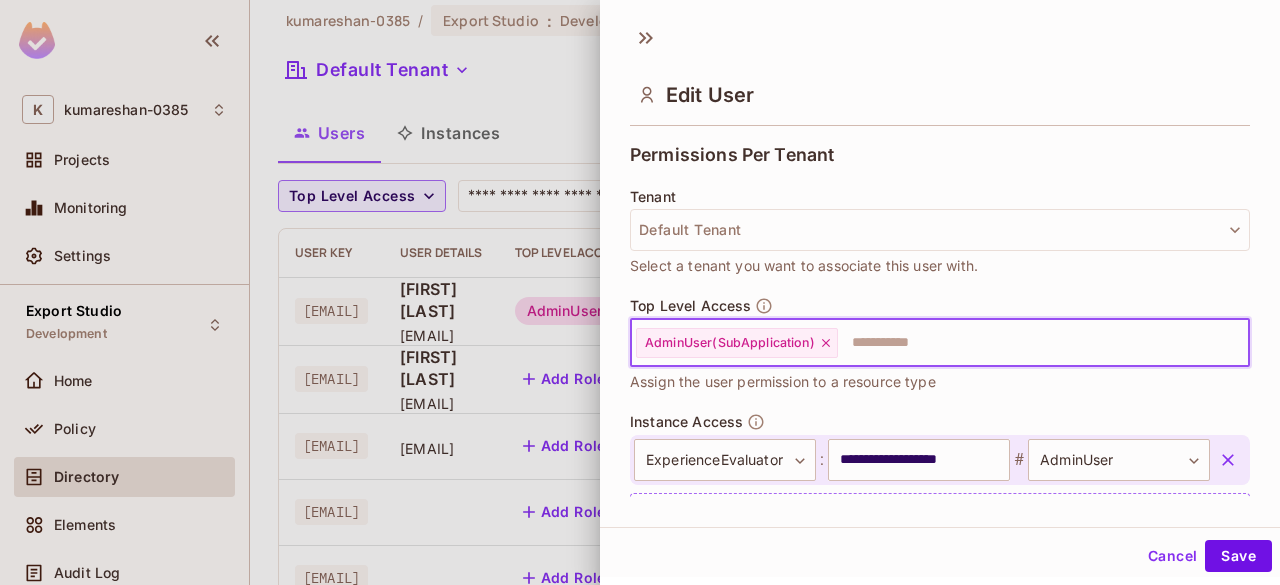 scroll, scrollTop: 536, scrollLeft: 0, axis: vertical 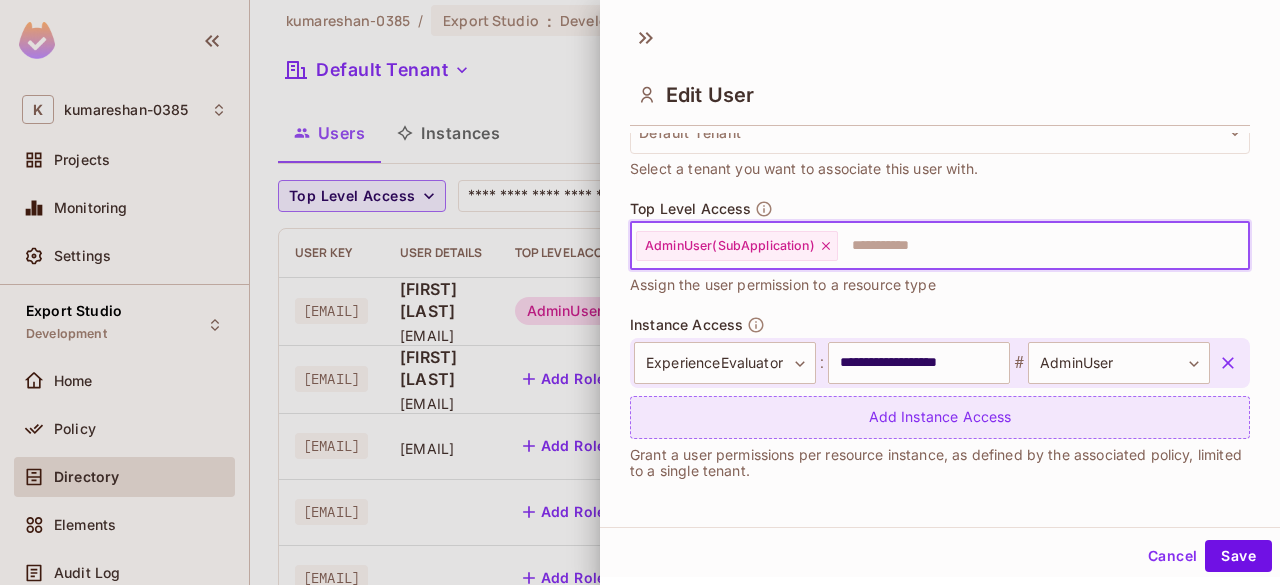 click on "Add Instance Access" at bounding box center (940, 417) 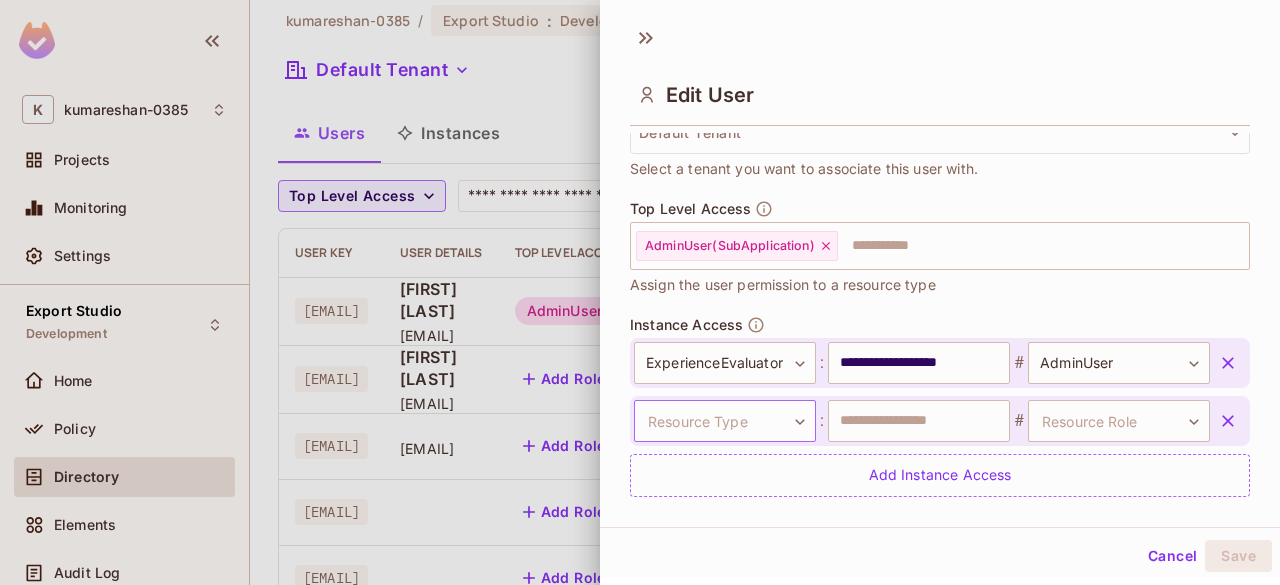 click on "K kumareshan-0385 Projects Monitoring Settings Export Studio Development Home Policy Directory Elements Audit Log URL Mapping Connect Upgrade Help & Updates kumareshan-0385 / Export Studio : Development / User Management Default Tenant Settings Users Instances Top Level Access ​ Last Updated  just now Add user User Key User Details Top Level Access Instance Access [EMAIL] [FIRST] [LAST] [EMAIL] AdminUserSubApplication AdminUser 30AF6819-4D35-4F18-B3F5-3990FE8BD6A3:ExperienceEvaluator # StandardUser 26B11E1F-C2BE-44B2-8D13-D088E0AD0300:LinkPlus # AdminUser + 1 [EMAIL] [FIRST] [LAST] [EMAIL] AdminUserSubApplication 30AF6819-4D35-4F18-B3F5-3990FE8BD6A3:ExperienceEvaluator # AdminUser B146E847-F4D6-45C8-9373-CDA2372507B0:Lift # StandardUser test@test.com   test@test.com Add Roles 63130810-20DC-4DE7-A6A9-613EB9218810:LiftPoc # Admin [EMAIL]   Add Roles Product:LinkPlus # standard-user Product:ExperienceEvaluator # admin" at bounding box center (640, 292) 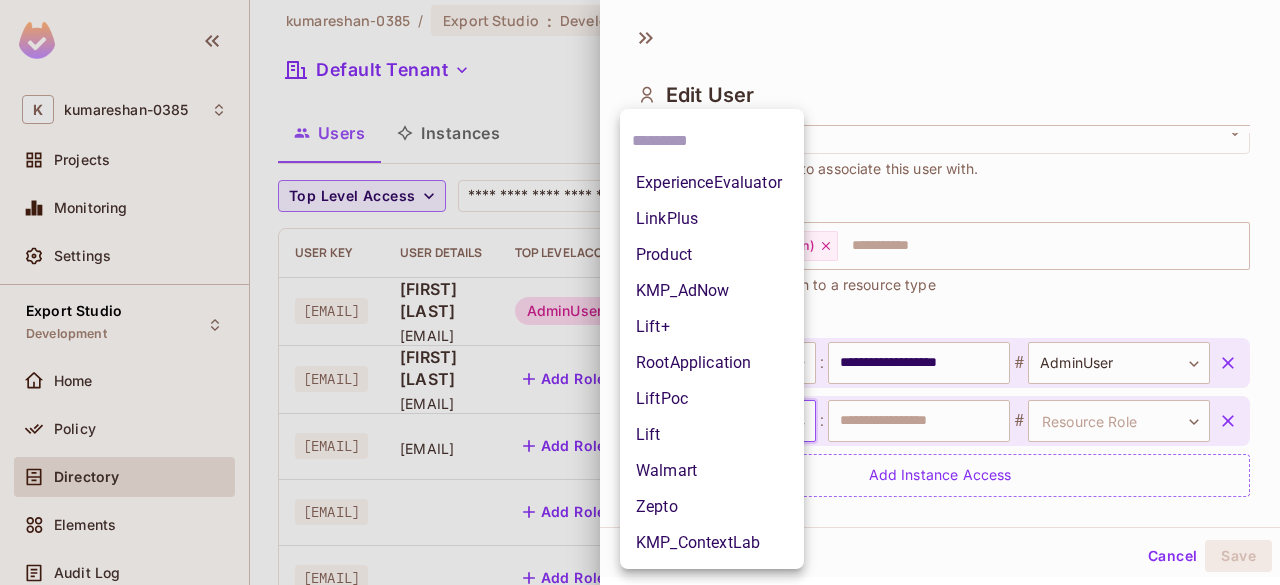 click on "Lift" at bounding box center (712, 435) 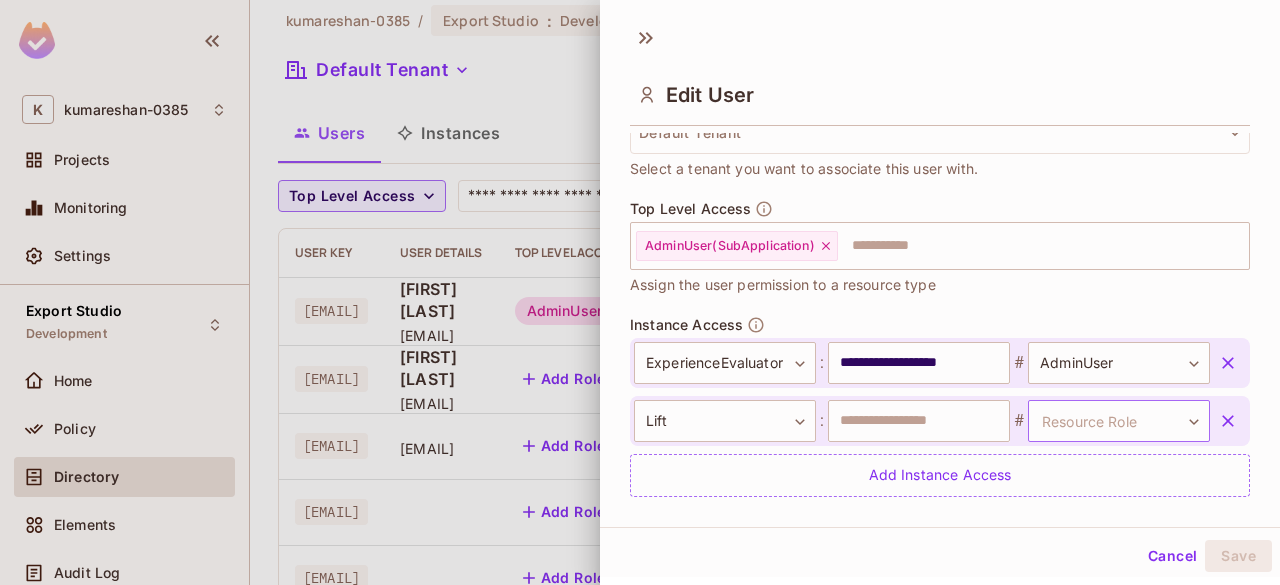 click on "K kumareshan-0385 Projects Monitoring Settings Export Studio Development Home Policy Directory Elements Audit Log URL Mapping Connect Upgrade Help & Updates kumareshan-0385 / Export Studio : Development / User Management Default Tenant Settings Users Instances Top Level Access ​ Last Updated  just now Add user User Key User Details Top Level Access Instance Access [EMAIL] [FIRST] [LAST] [EMAIL] AdminUserSubApplication AdminUser 30AF6819-4D35-4F18-B3F5-3990FE8BD6A3:ExperienceEvaluator # StandardUser 26B11E1F-C2BE-44B2-8D13-D088E0AD0300:LinkPlus # AdminUser + 1 [EMAIL] [FIRST] [LAST] [EMAIL] AdminUserSubApplication 30AF6819-4D35-4F18-B3F5-3990FE8BD6A3:ExperienceEvaluator # AdminUser B146E847-F4D6-45C8-9373-CDA2372507B0:Lift # StandardUser test@test.com   test@test.com Add Roles 63130810-20DC-4DE7-A6A9-613EB9218810:LiftPoc # Admin [EMAIL]   Add Roles Product:LinkPlus # standard-user Product:ExperienceEvaluator # admin" at bounding box center (640, 292) 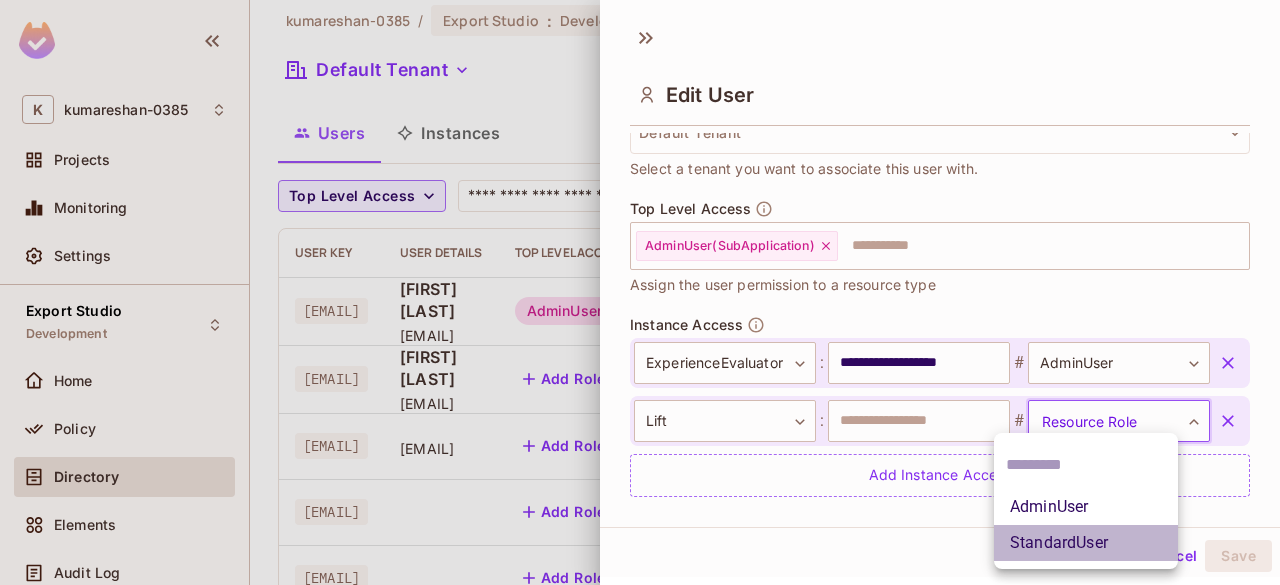 click on "StandardUser" at bounding box center (1086, 543) 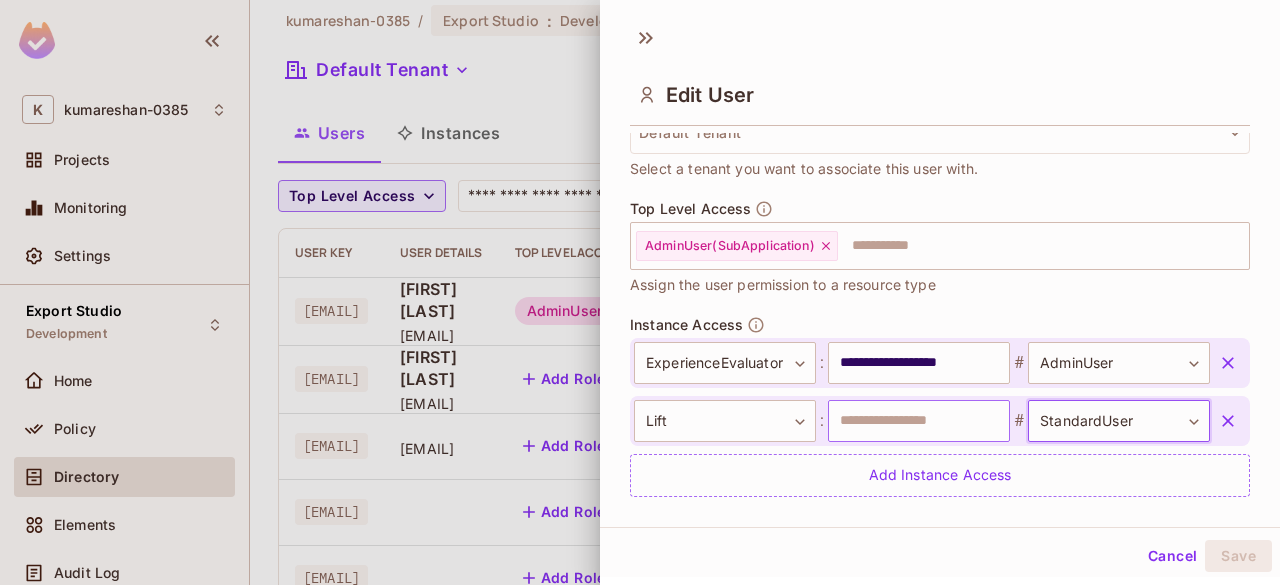 click at bounding box center (919, 421) 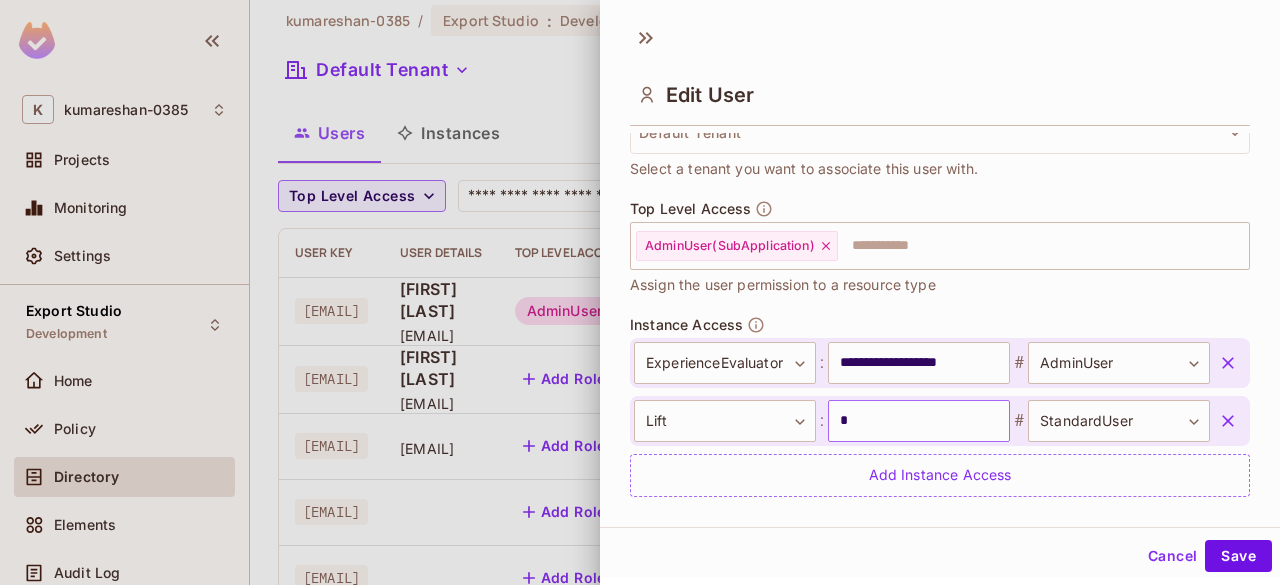 click on "*" at bounding box center [919, 421] 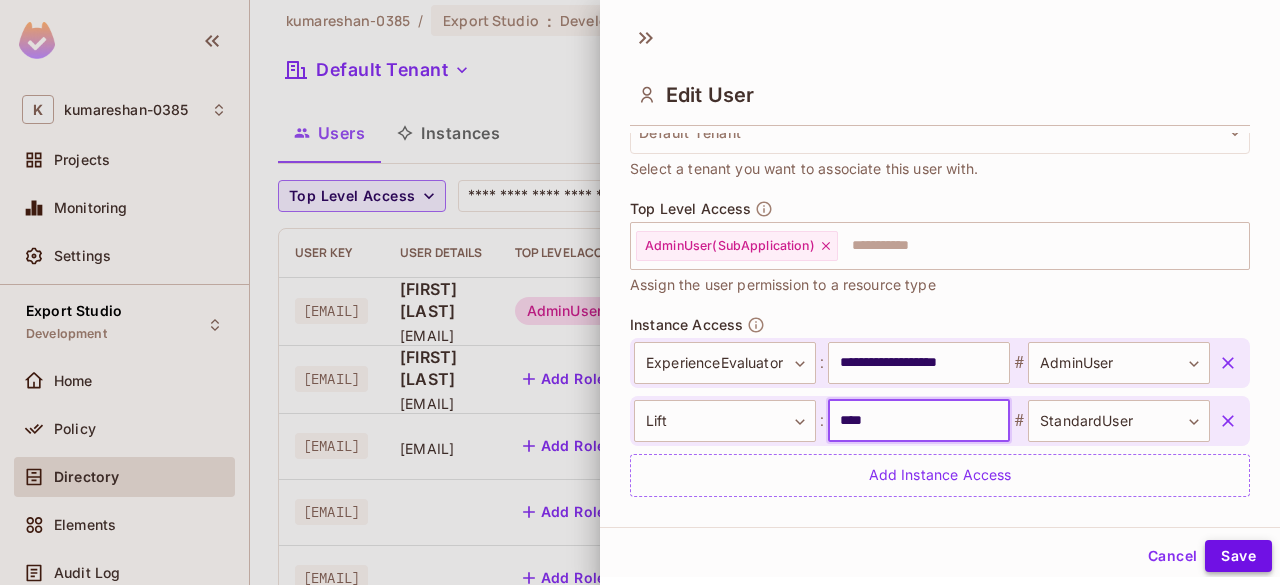 type on "****" 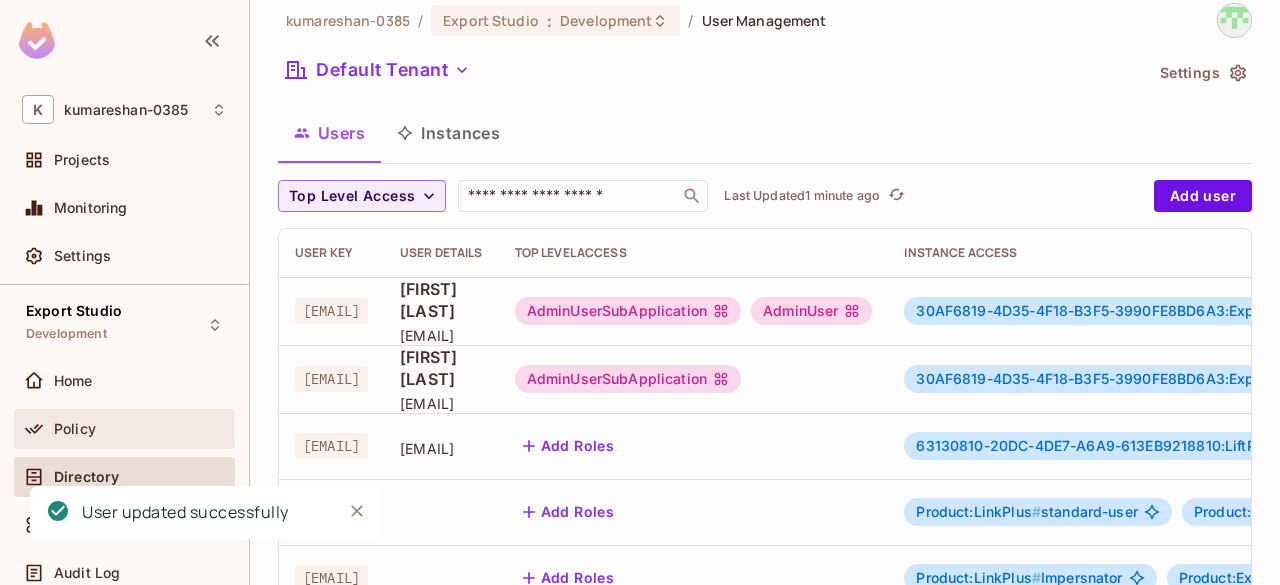 click on "Policy" at bounding box center (140, 429) 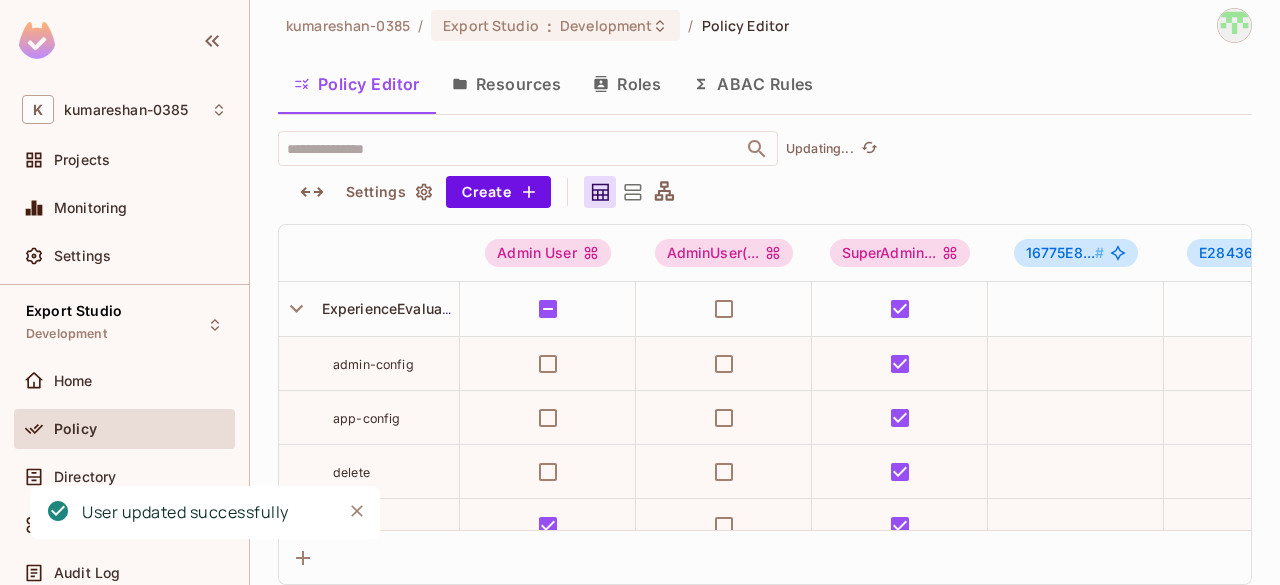 scroll, scrollTop: 0, scrollLeft: 0, axis: both 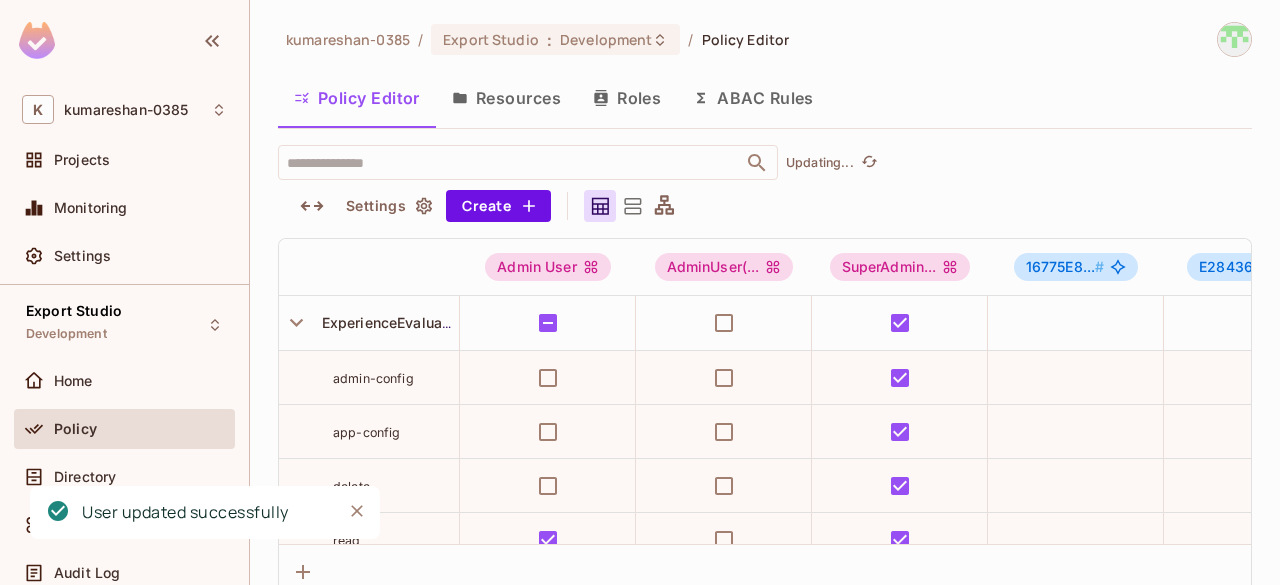 click on "Resources" at bounding box center (506, 98) 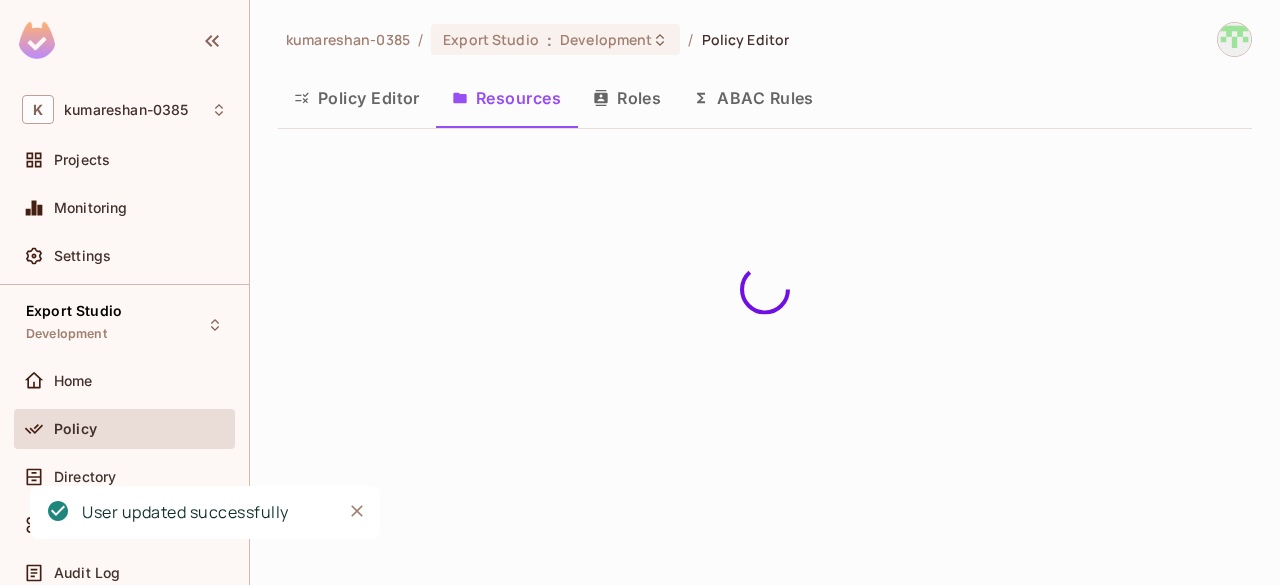 click on "Policy Editor" at bounding box center [357, 98] 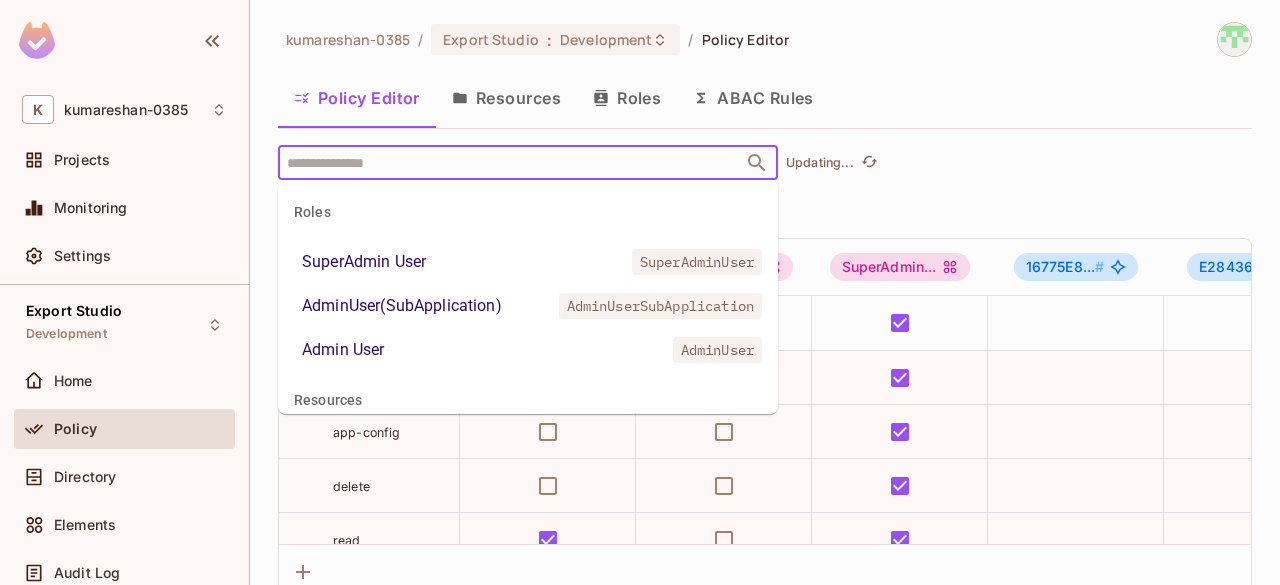 click at bounding box center (510, 162) 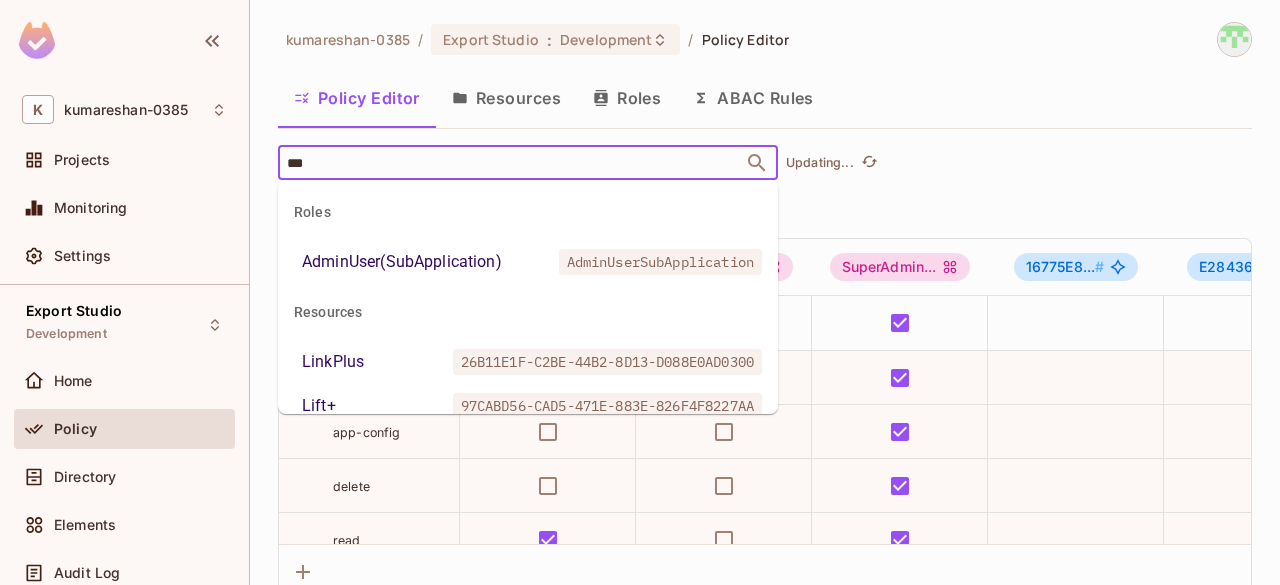 type on "****" 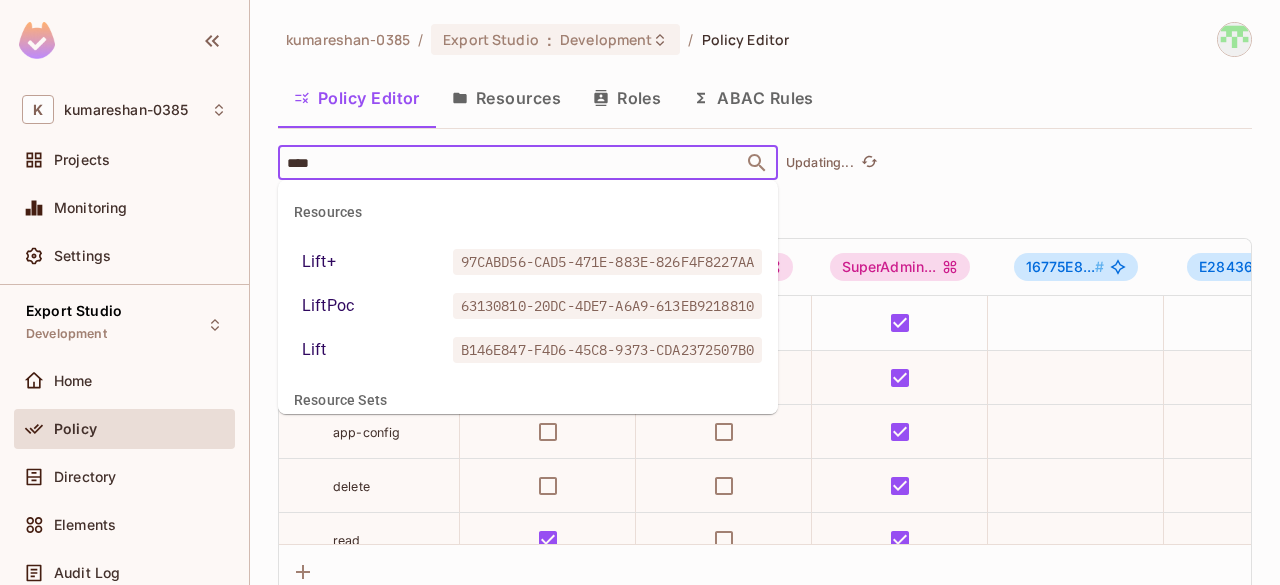 click on "Lift B146E847-F4D6-45C8-9373-CDA2372507B0" at bounding box center (528, 350) 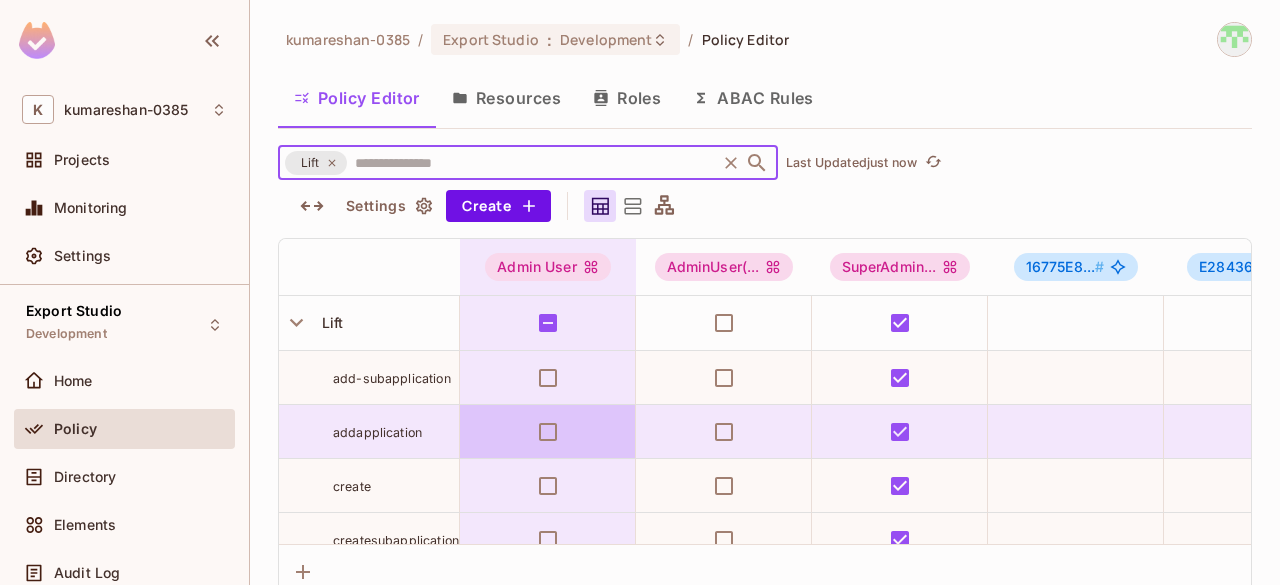 scroll, scrollTop: 29, scrollLeft: 0, axis: vertical 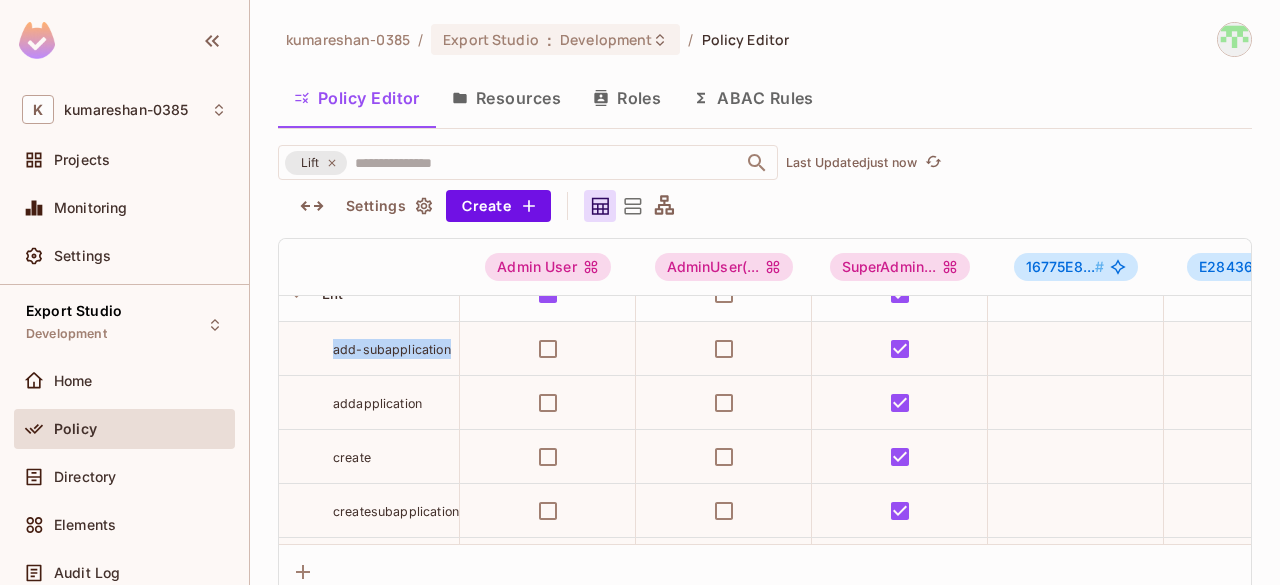 drag, startPoint x: 327, startPoint y: 348, endPoint x: 452, endPoint y: 343, distance: 125.09996 